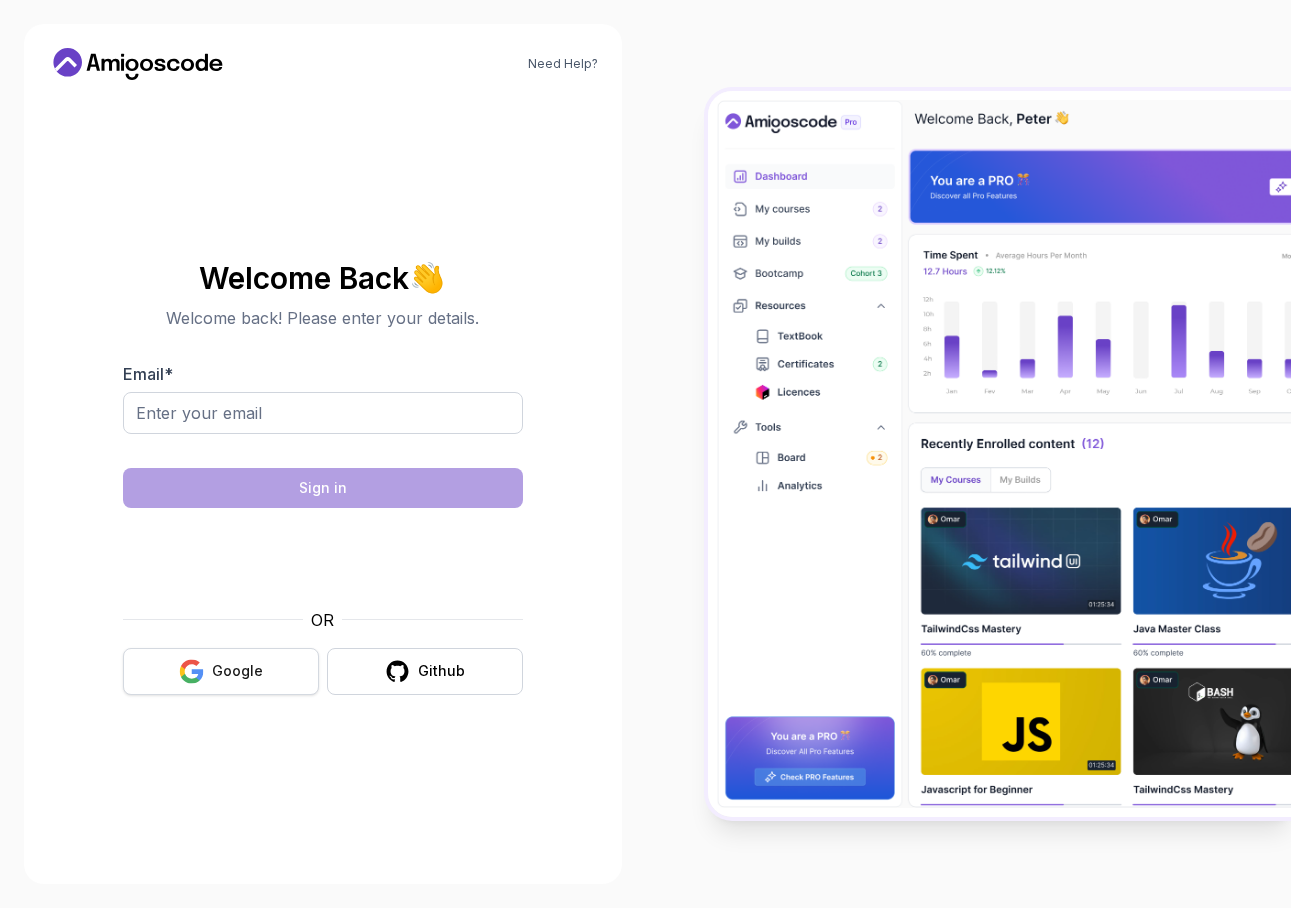scroll, scrollTop: 0, scrollLeft: 0, axis: both 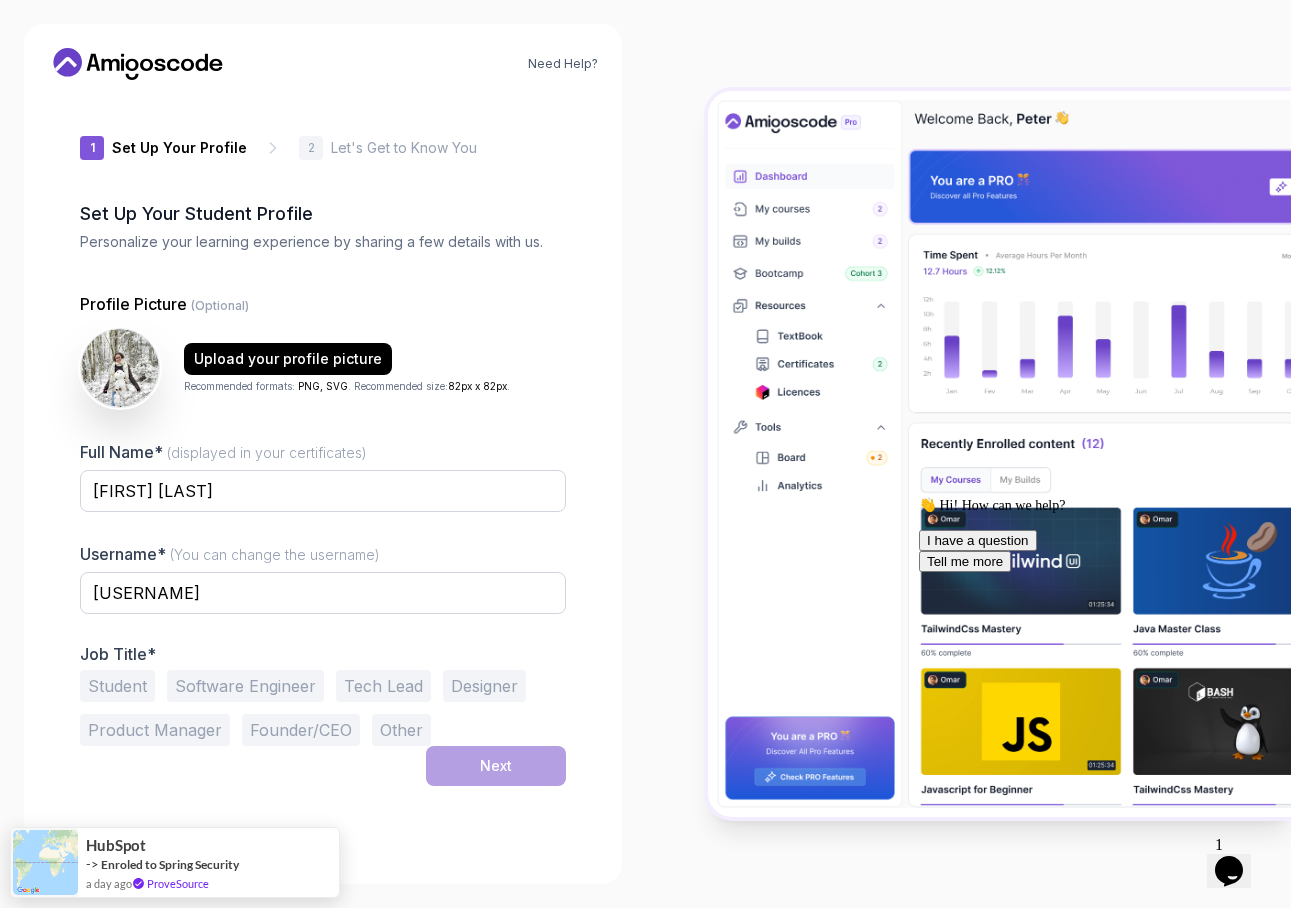 click on "Software Engineer" at bounding box center (245, 686) 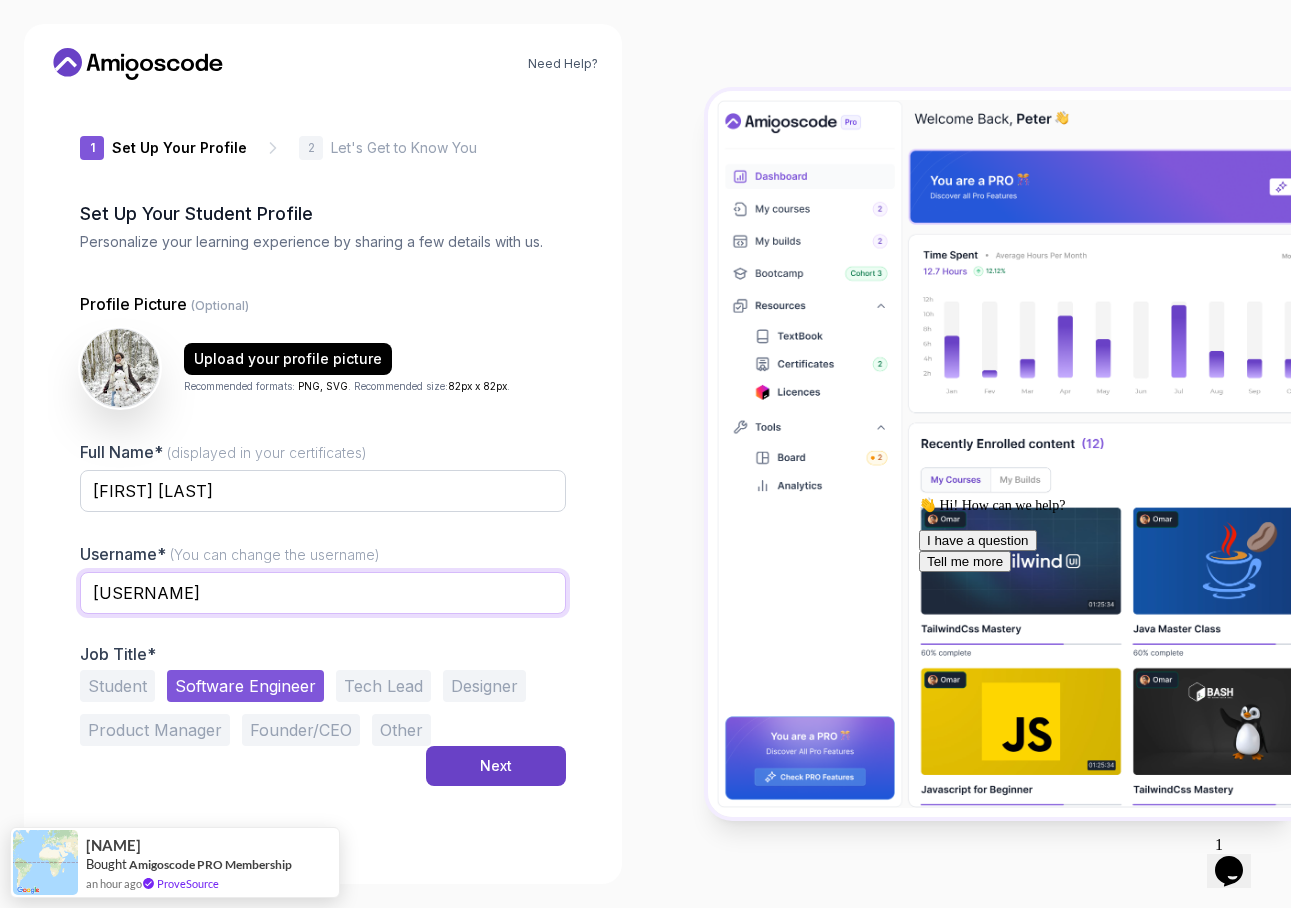 drag, startPoint x: 257, startPoint y: 593, endPoint x: 60, endPoint y: 591, distance: 197.01015 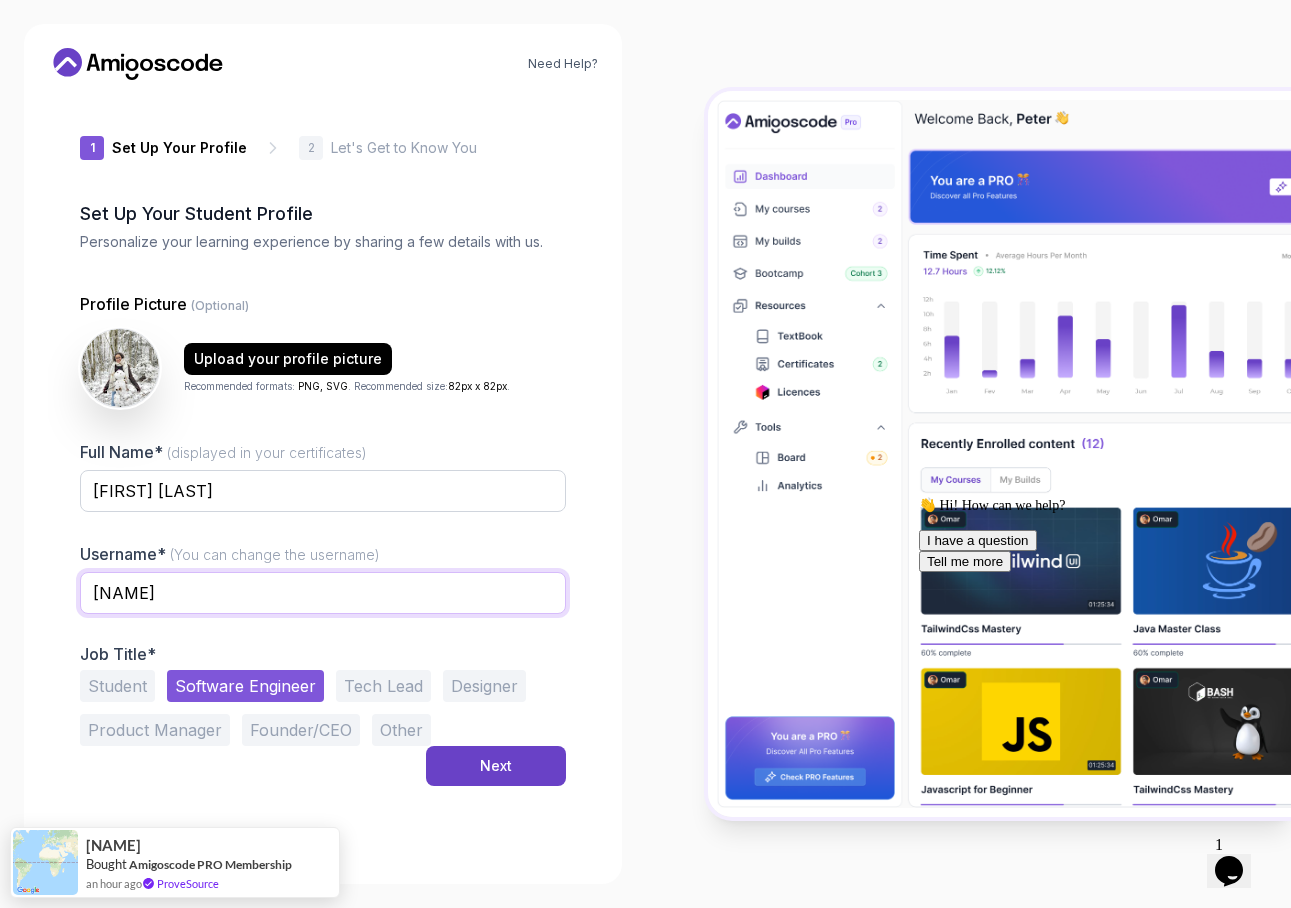 type on "[NAME]" 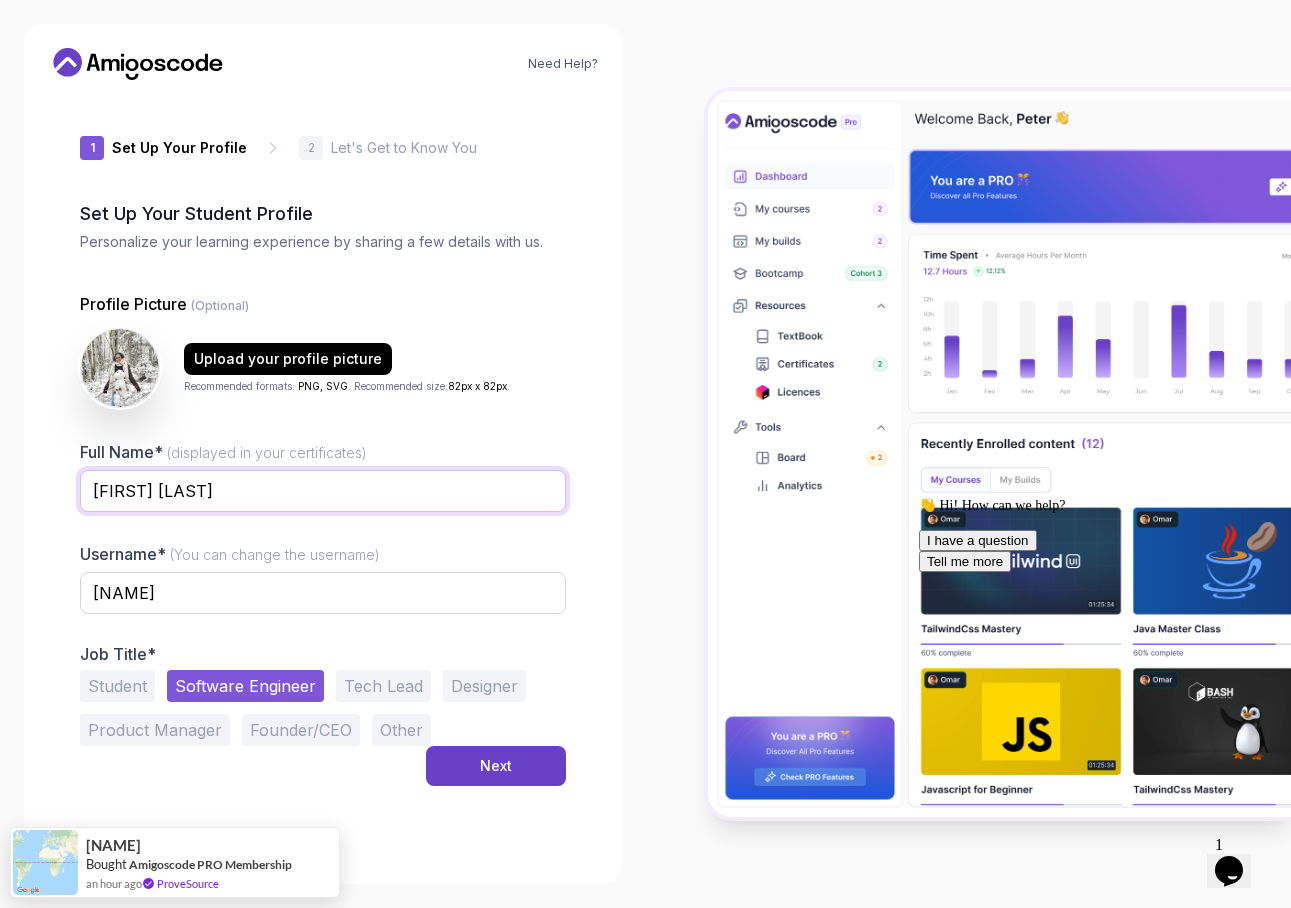 click on "[FIRST] [LAST]" at bounding box center [323, 491] 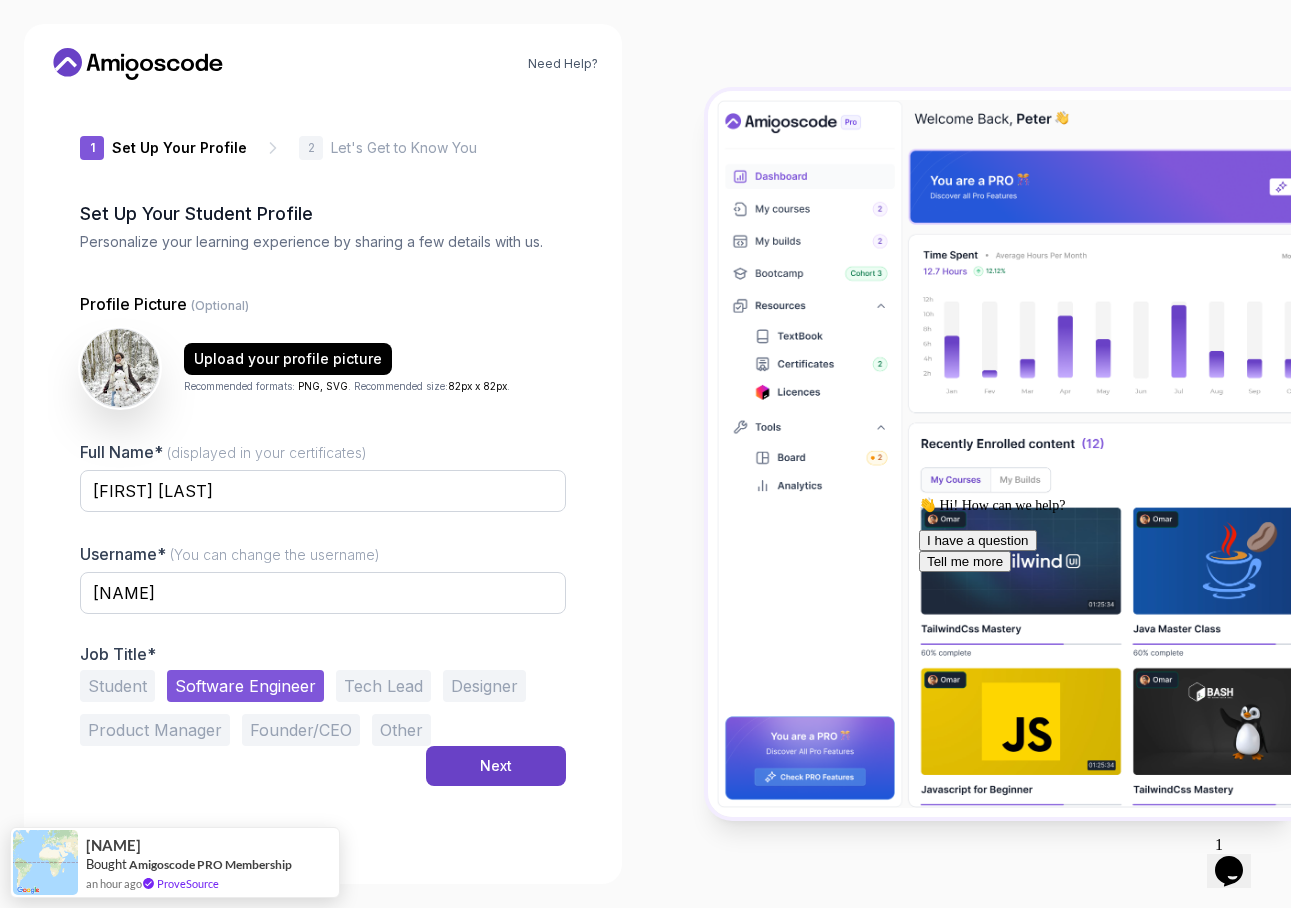 drag, startPoint x: 586, startPoint y: 433, endPoint x: 593, endPoint y: 444, distance: 13.038404 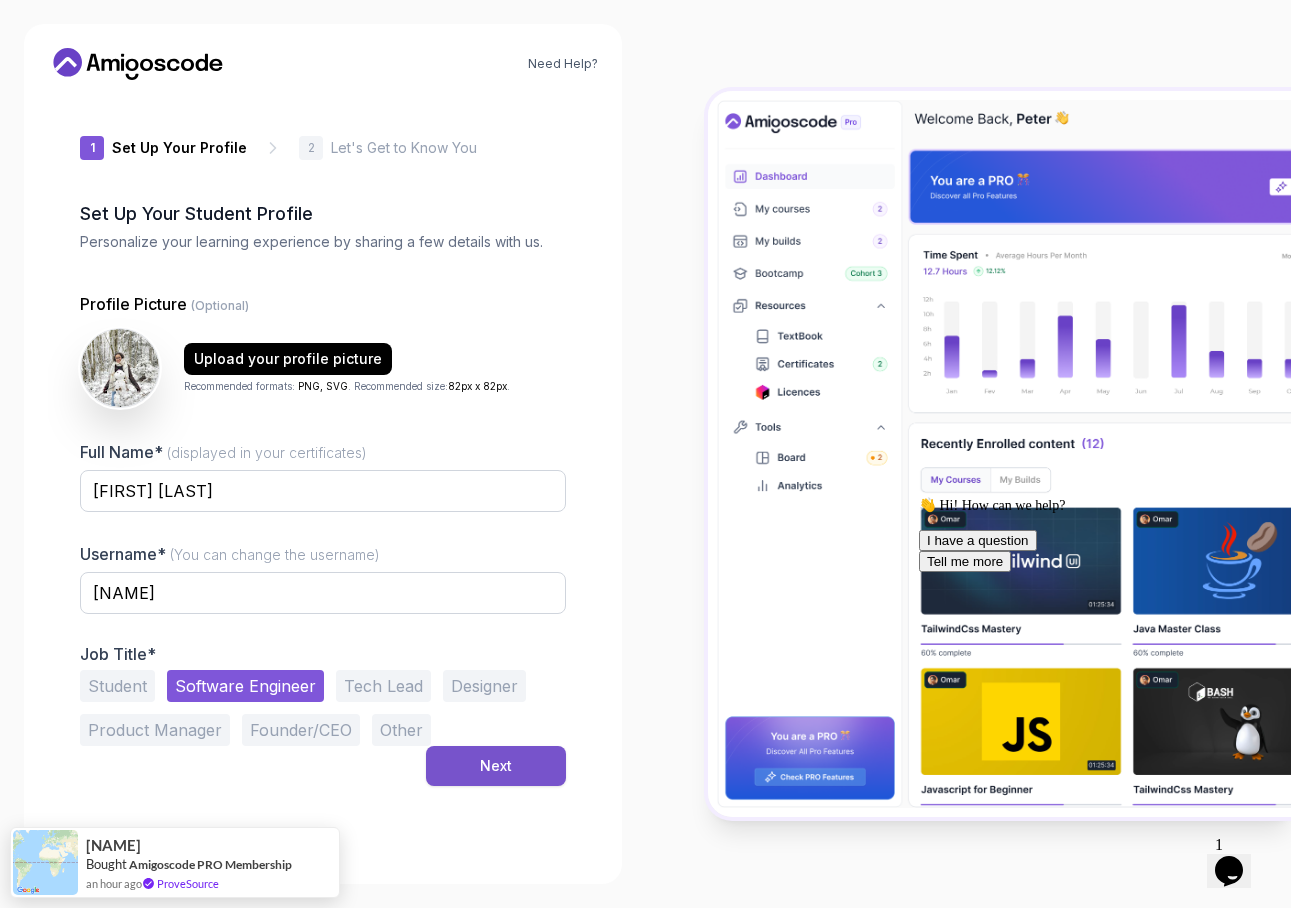 click on "Next" at bounding box center (496, 766) 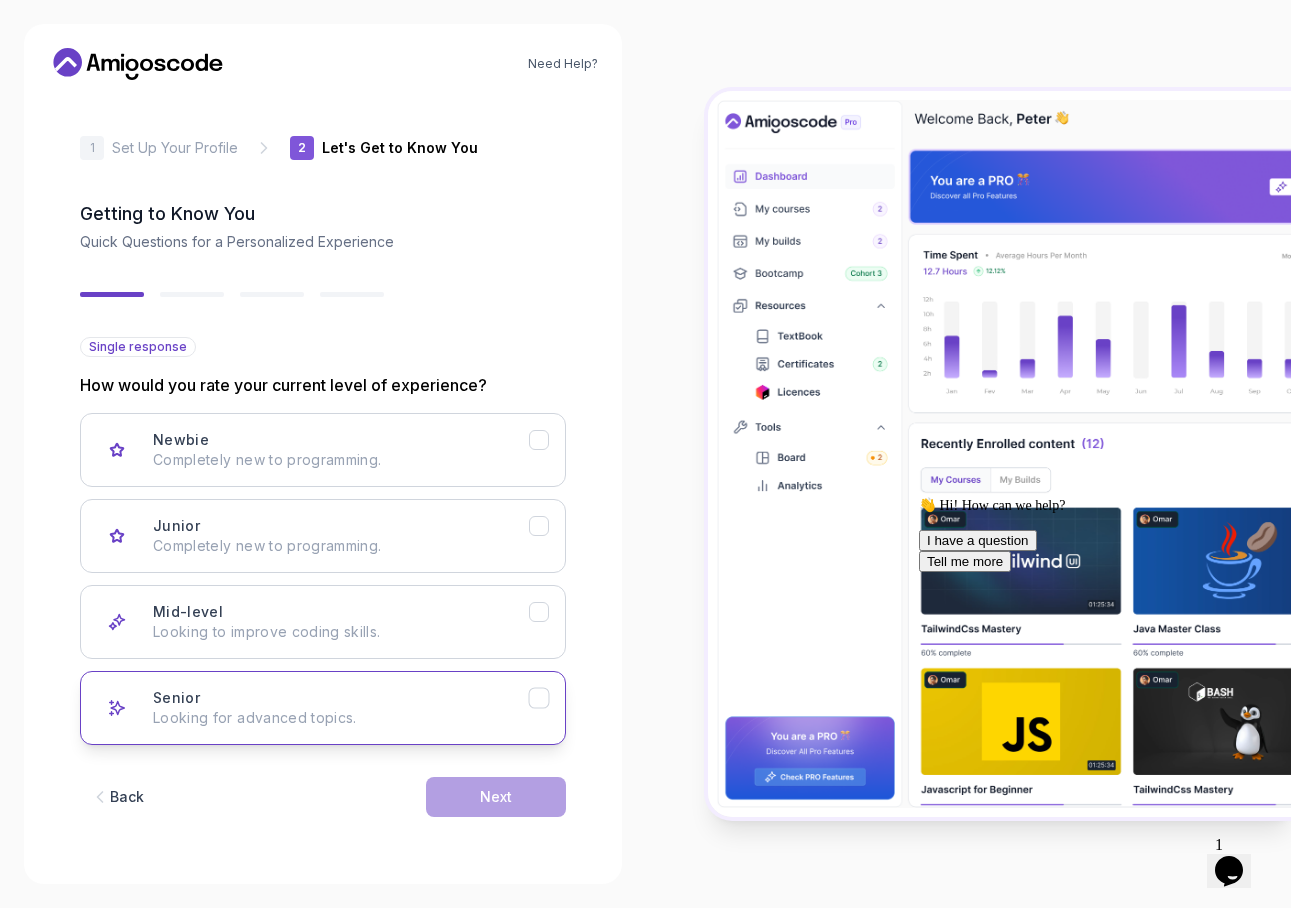 click on "Senior Looking for advanced topics." at bounding box center [323, 708] 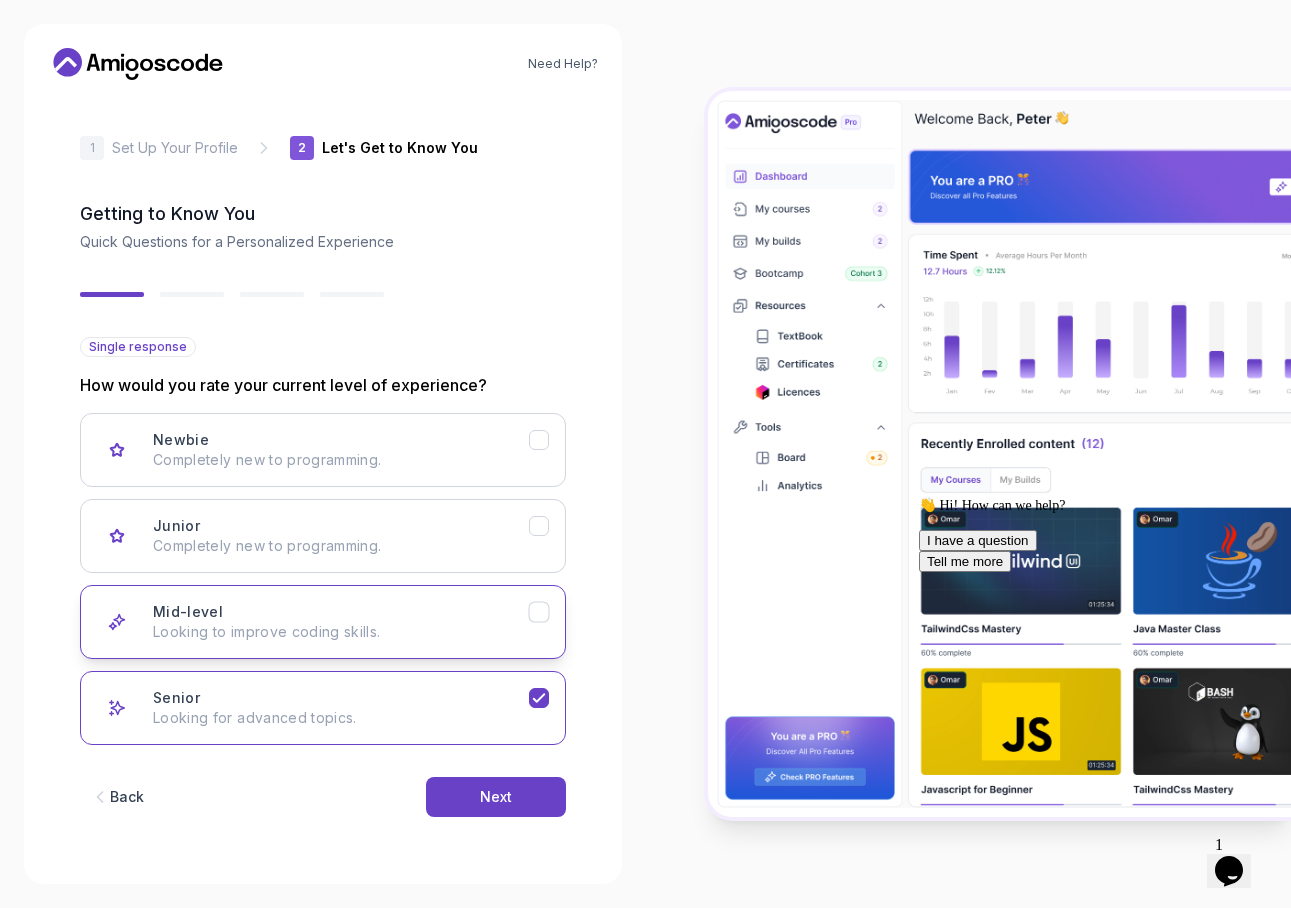 click on "Mid-level Looking to improve coding skills." at bounding box center (323, 622) 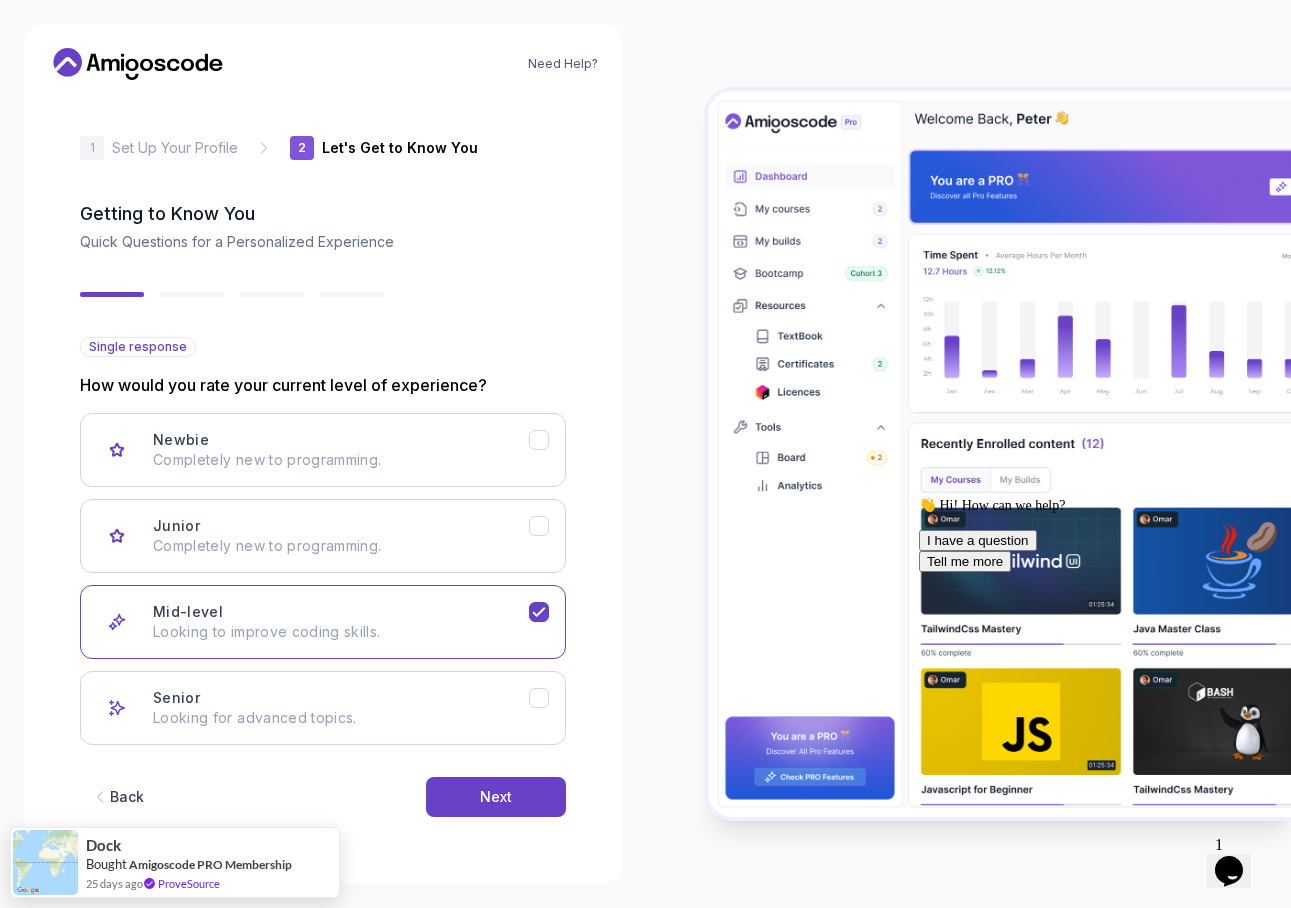 click on "Need Help? 2 Let's Get to Know You 1 Set Up Your Profile 2 Let's Get to Know You Getting to Know You Quick Questions for a Personalized Experience Single response How would you rate your current level of experience? Newbie Completely new to programming. Junior Completely new to programming. Mid-level Looking to improve coding skills. Senior Looking for advanced topics. Back Next" at bounding box center [323, 454] 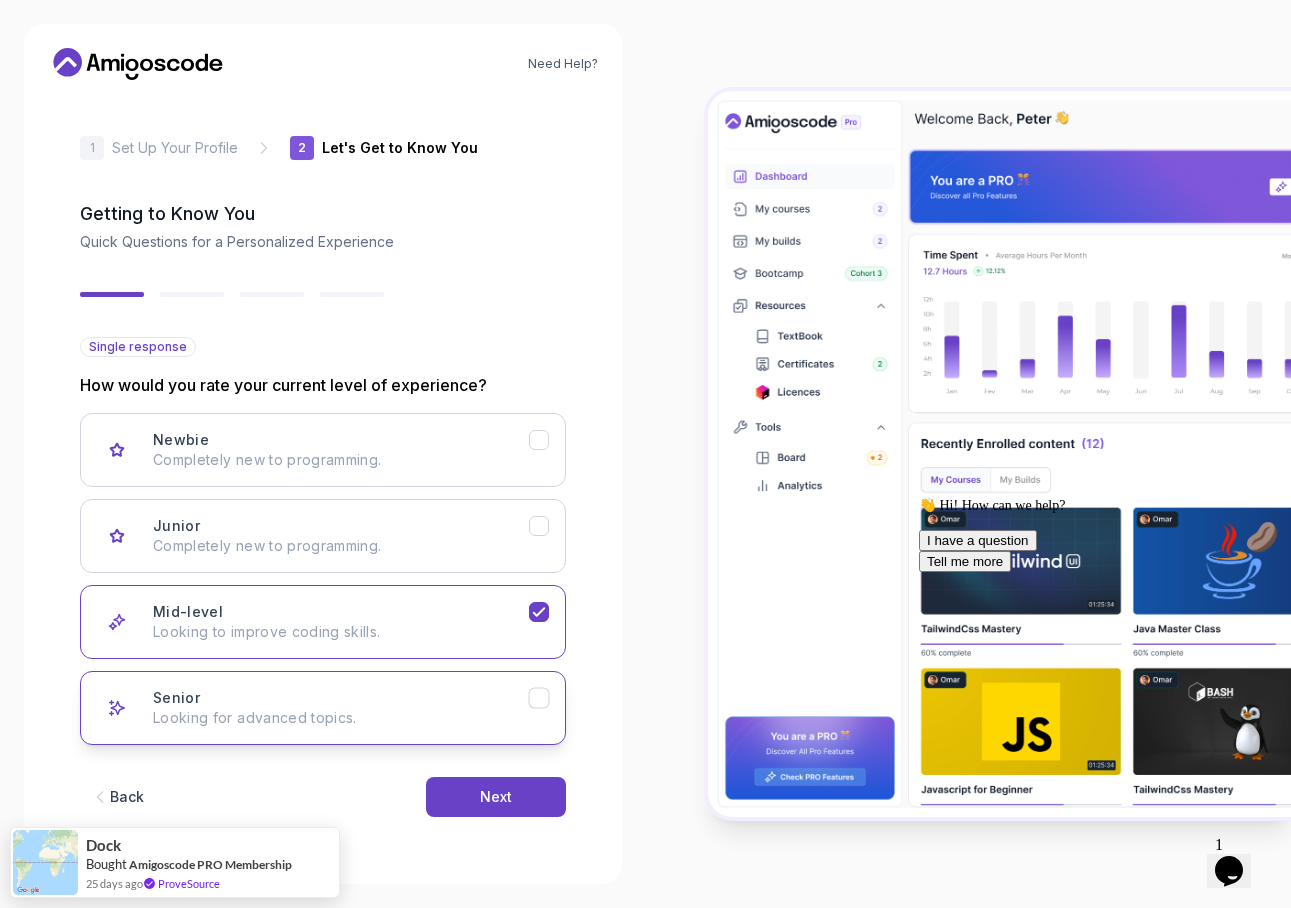 click 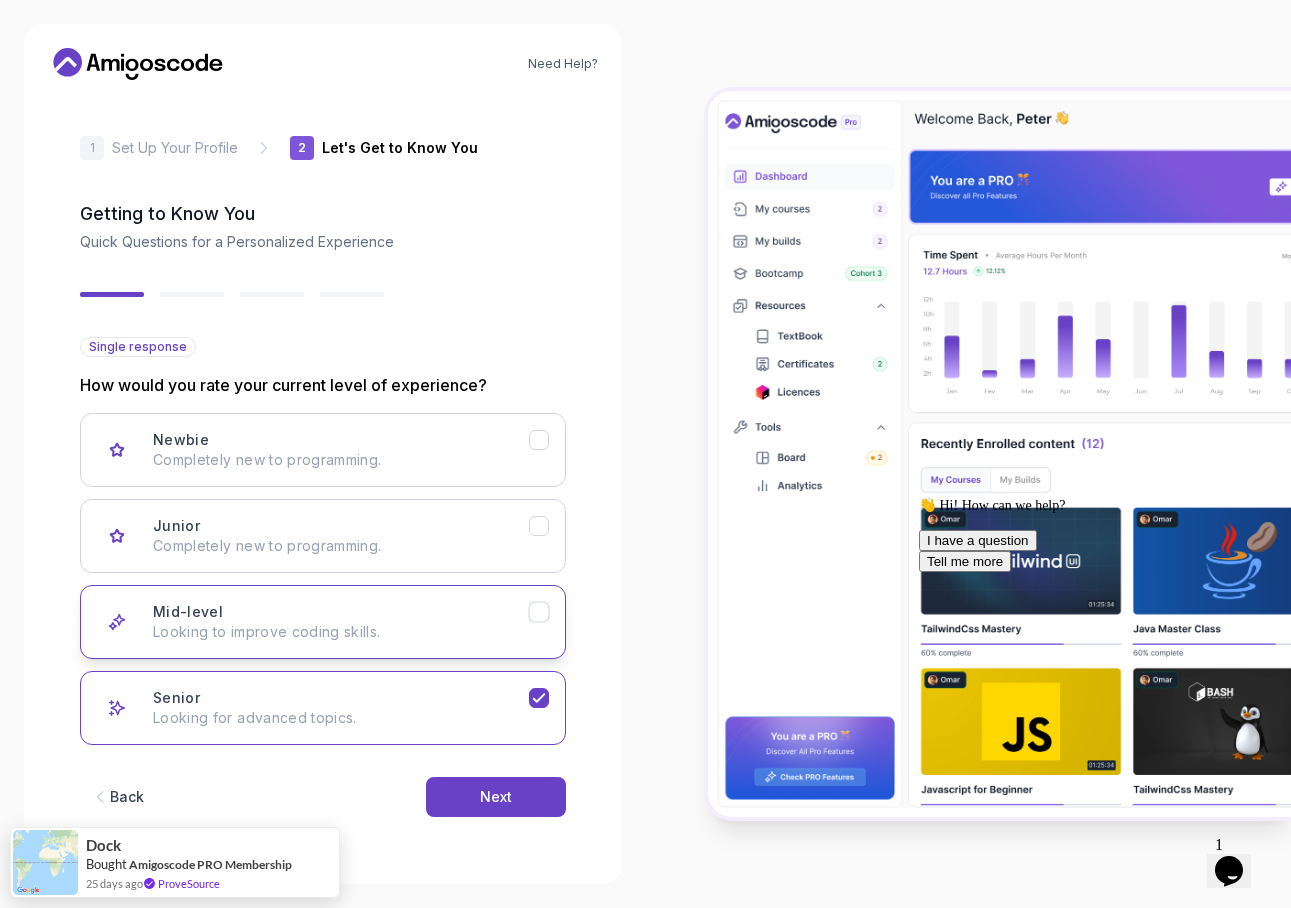 click on "Mid-level Looking to improve coding skills." at bounding box center [323, 622] 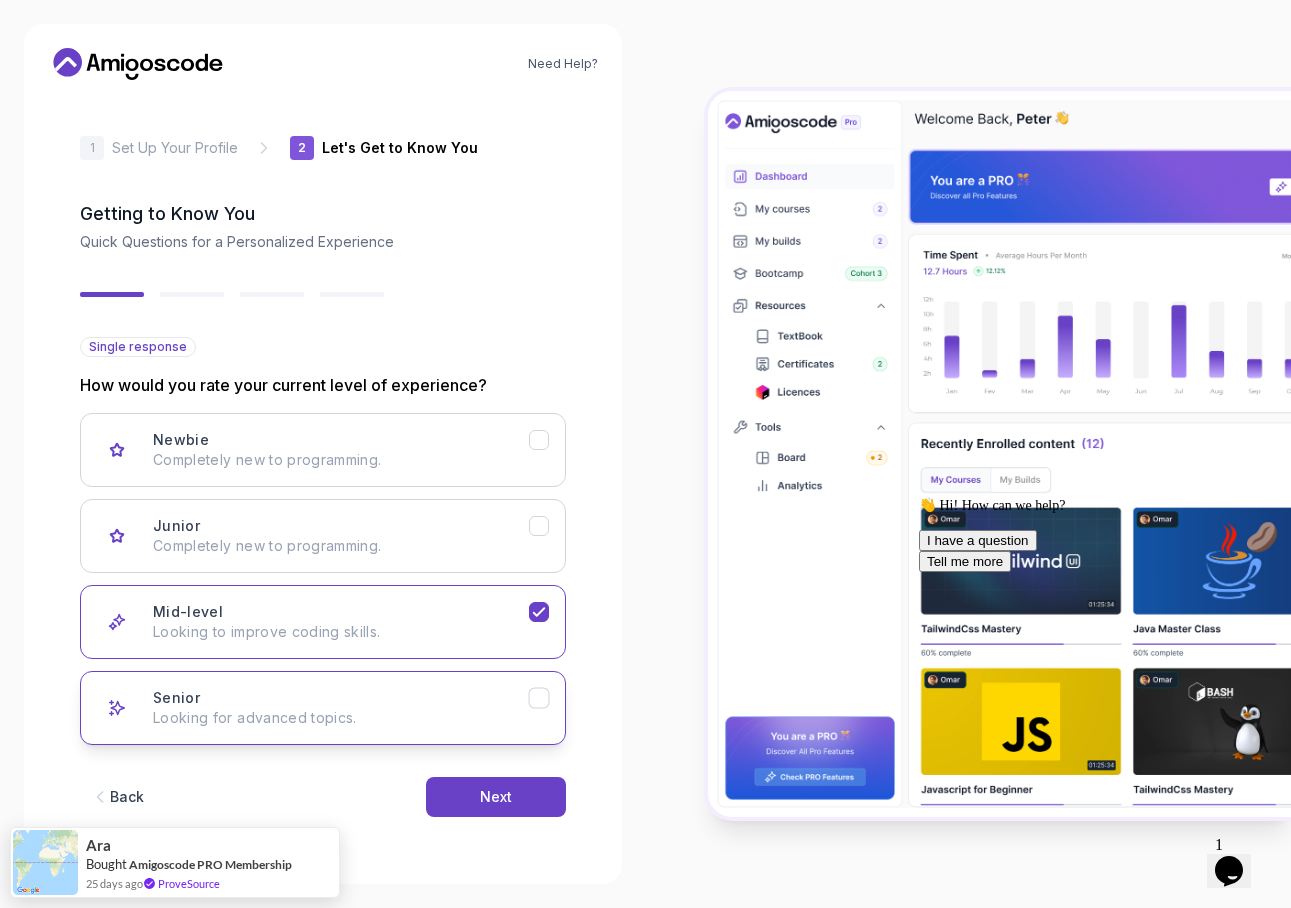 click on "Senior Looking for advanced topics." at bounding box center (323, 708) 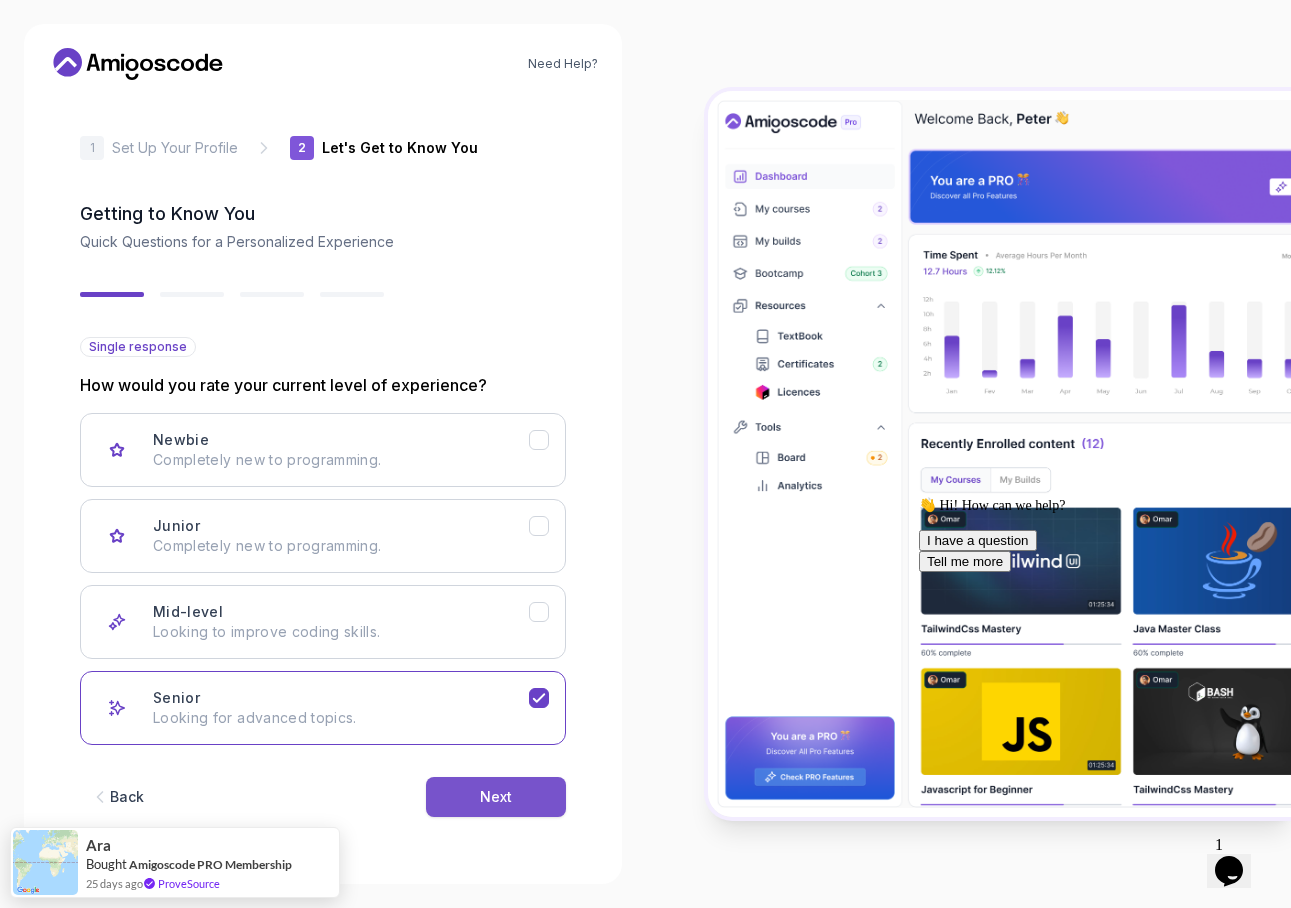 click on "Next" at bounding box center (496, 797) 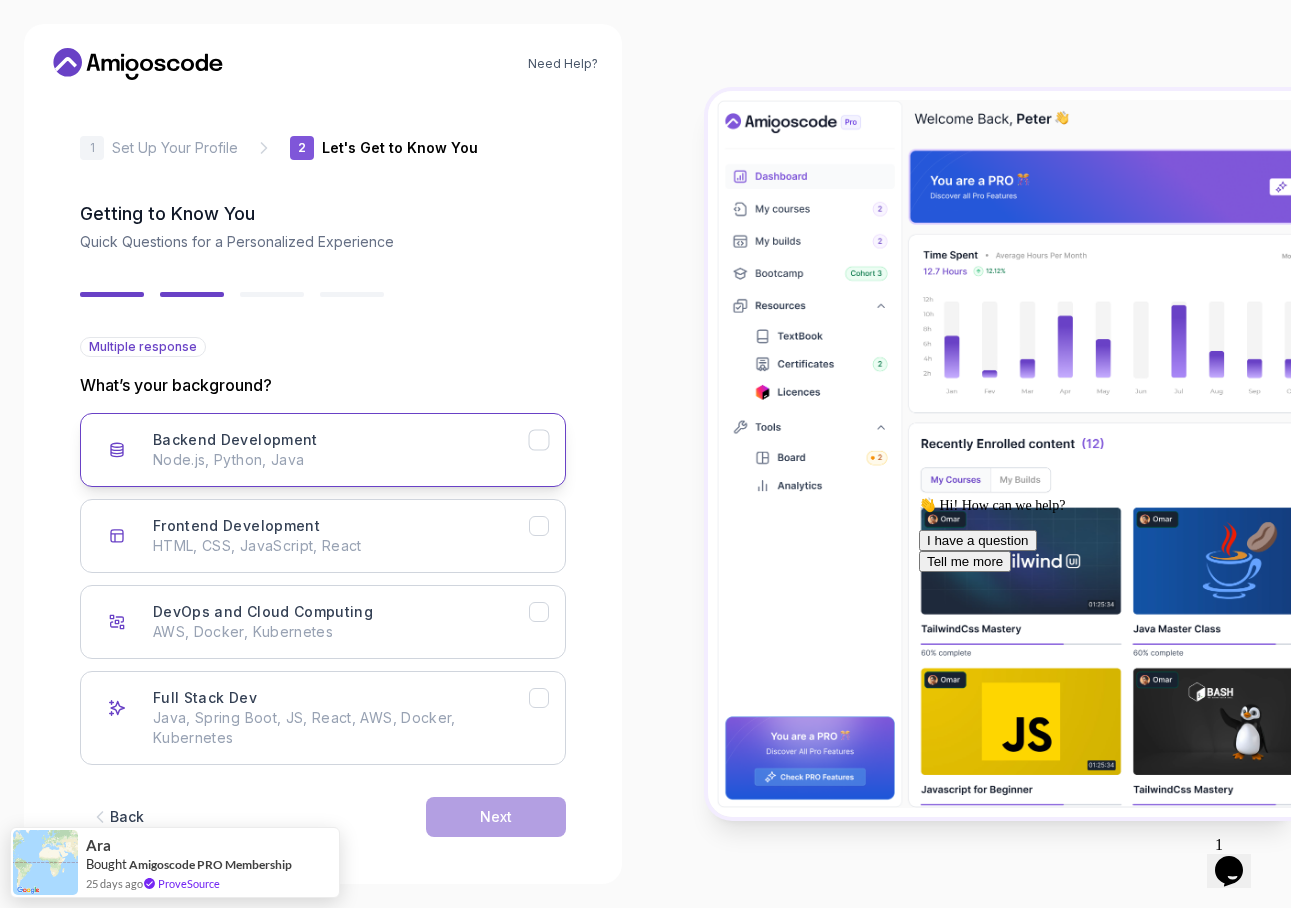 click on "Backend Development Node.js, Python, Java" at bounding box center [323, 450] 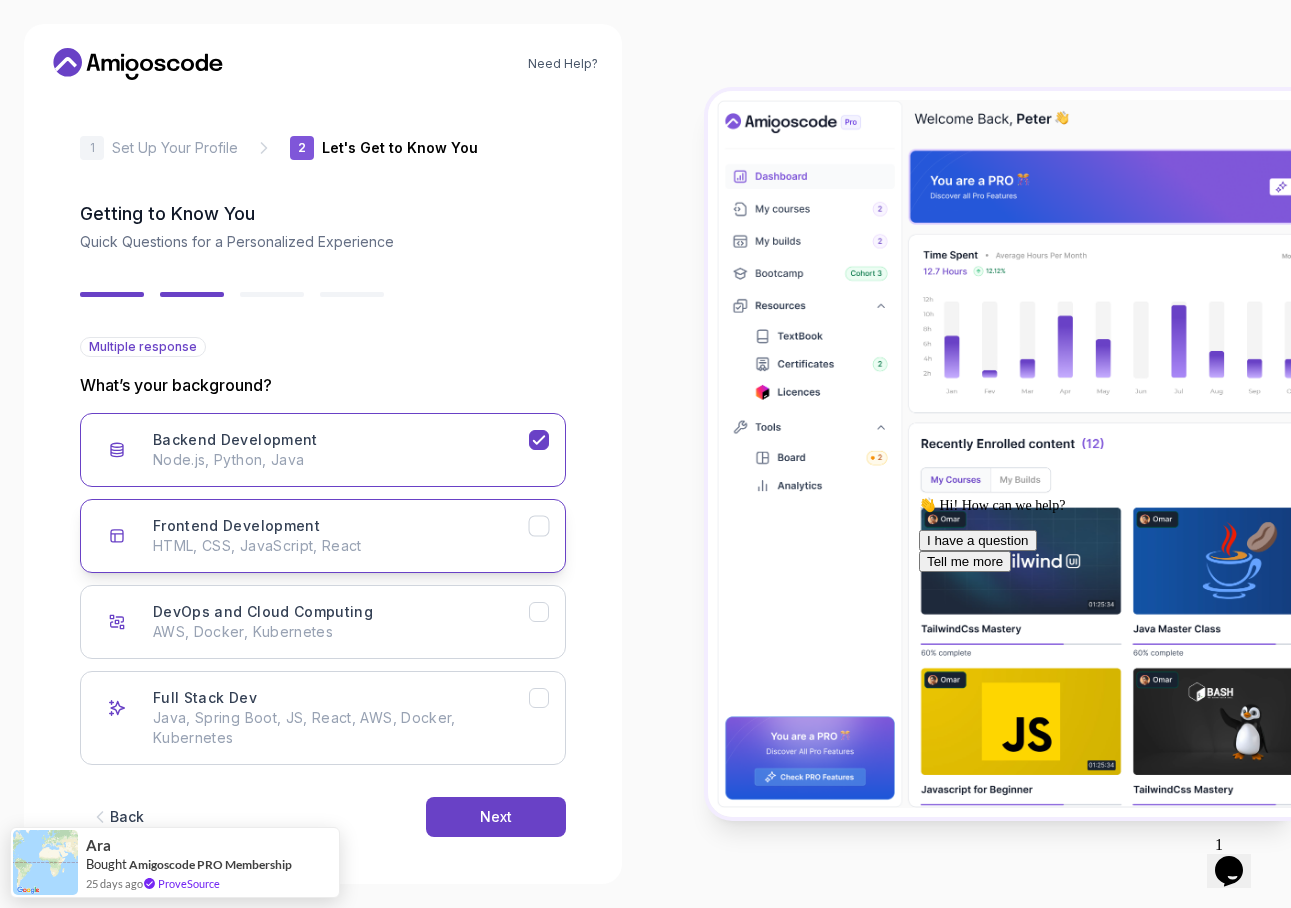 click 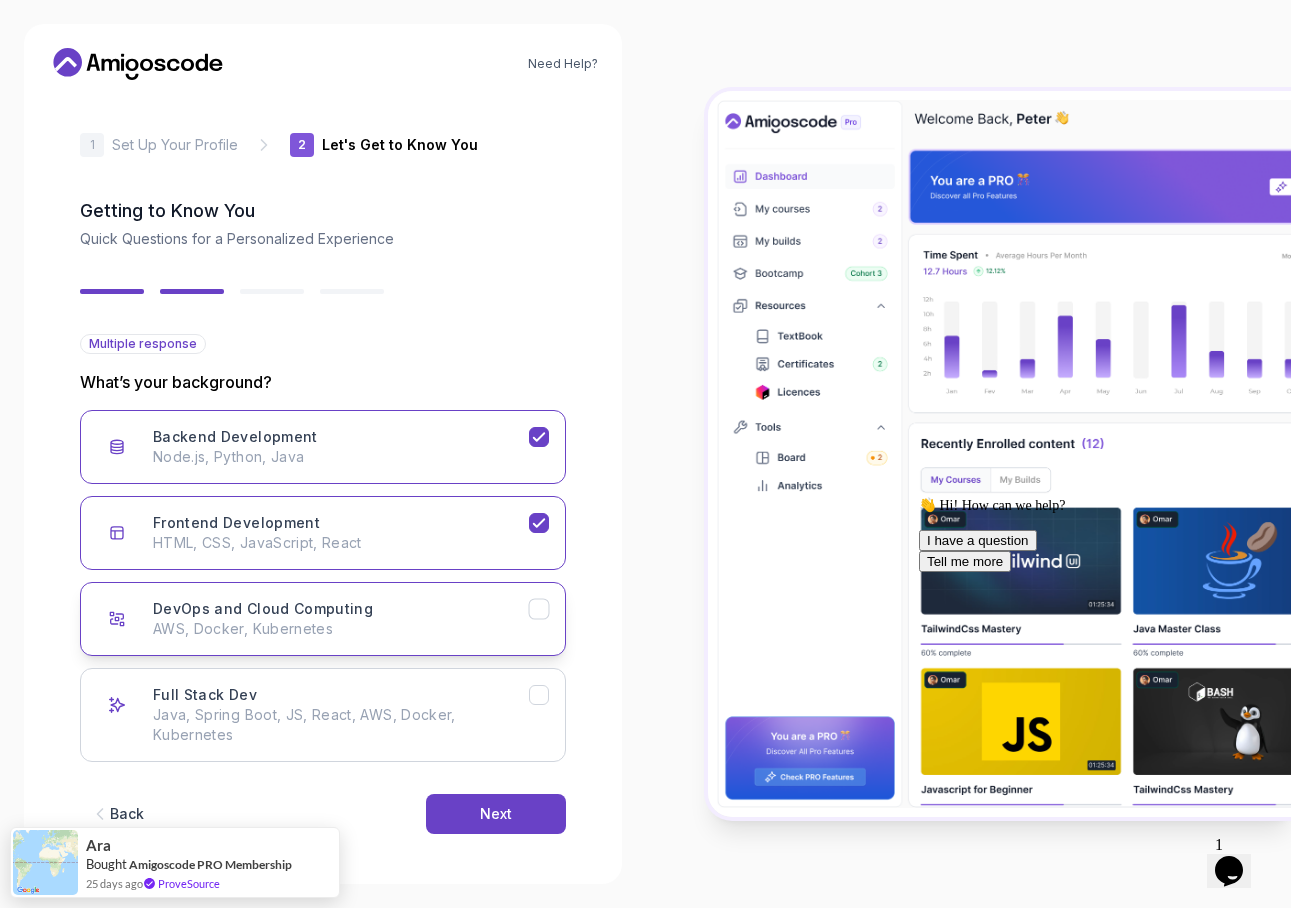 scroll, scrollTop: 9, scrollLeft: 0, axis: vertical 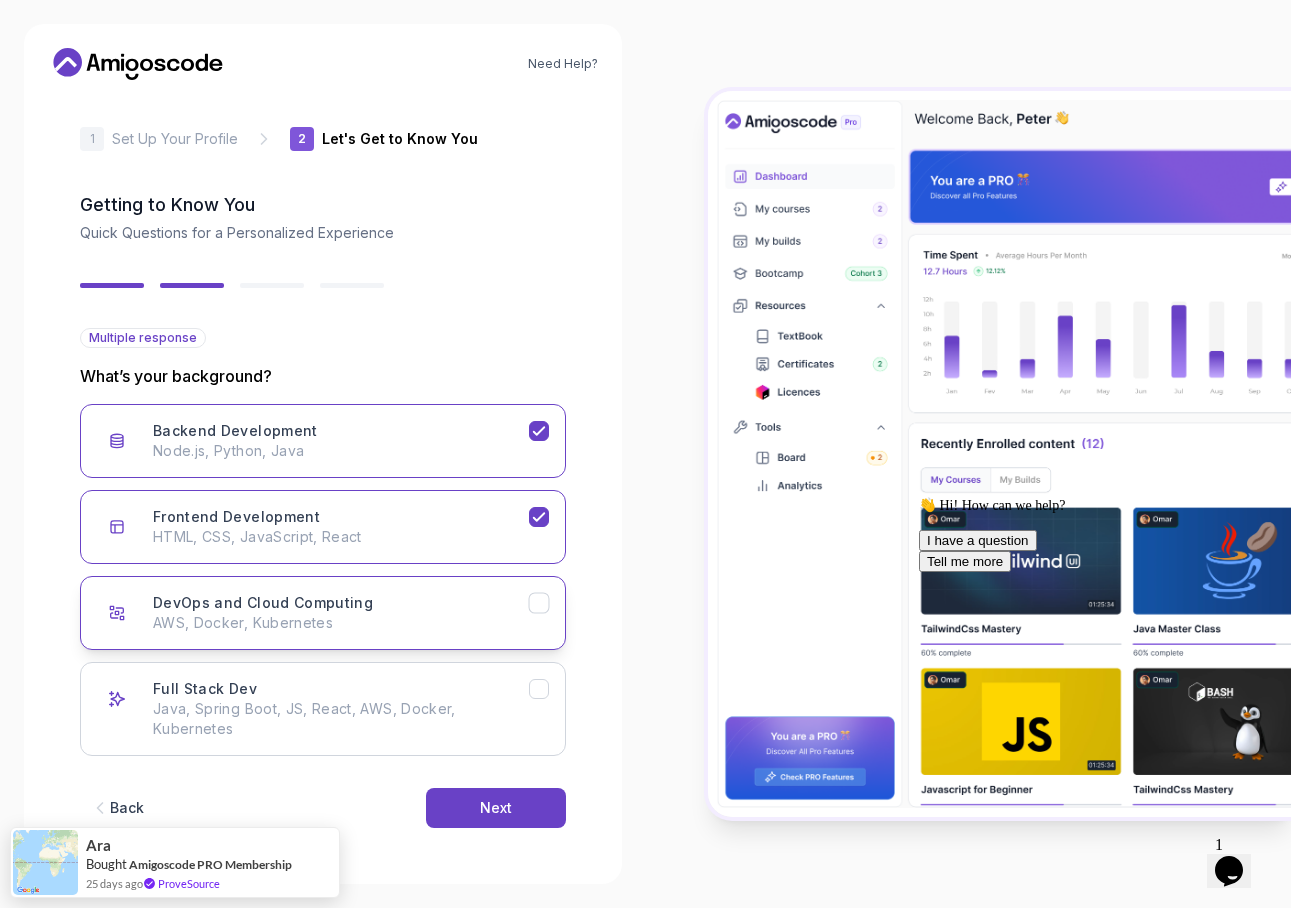 click on "AWS, Docker, Kubernetes" at bounding box center (341, 623) 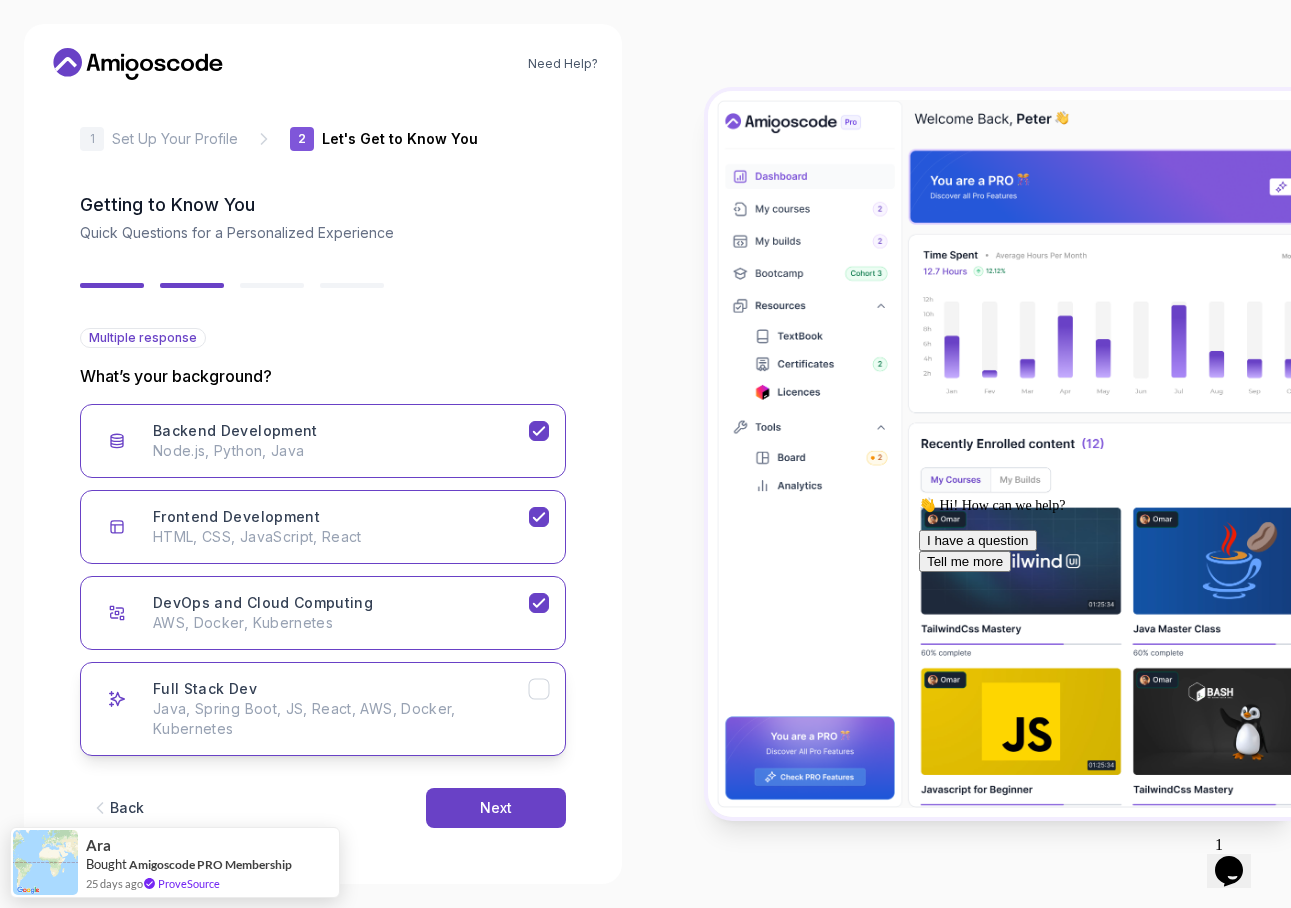 click 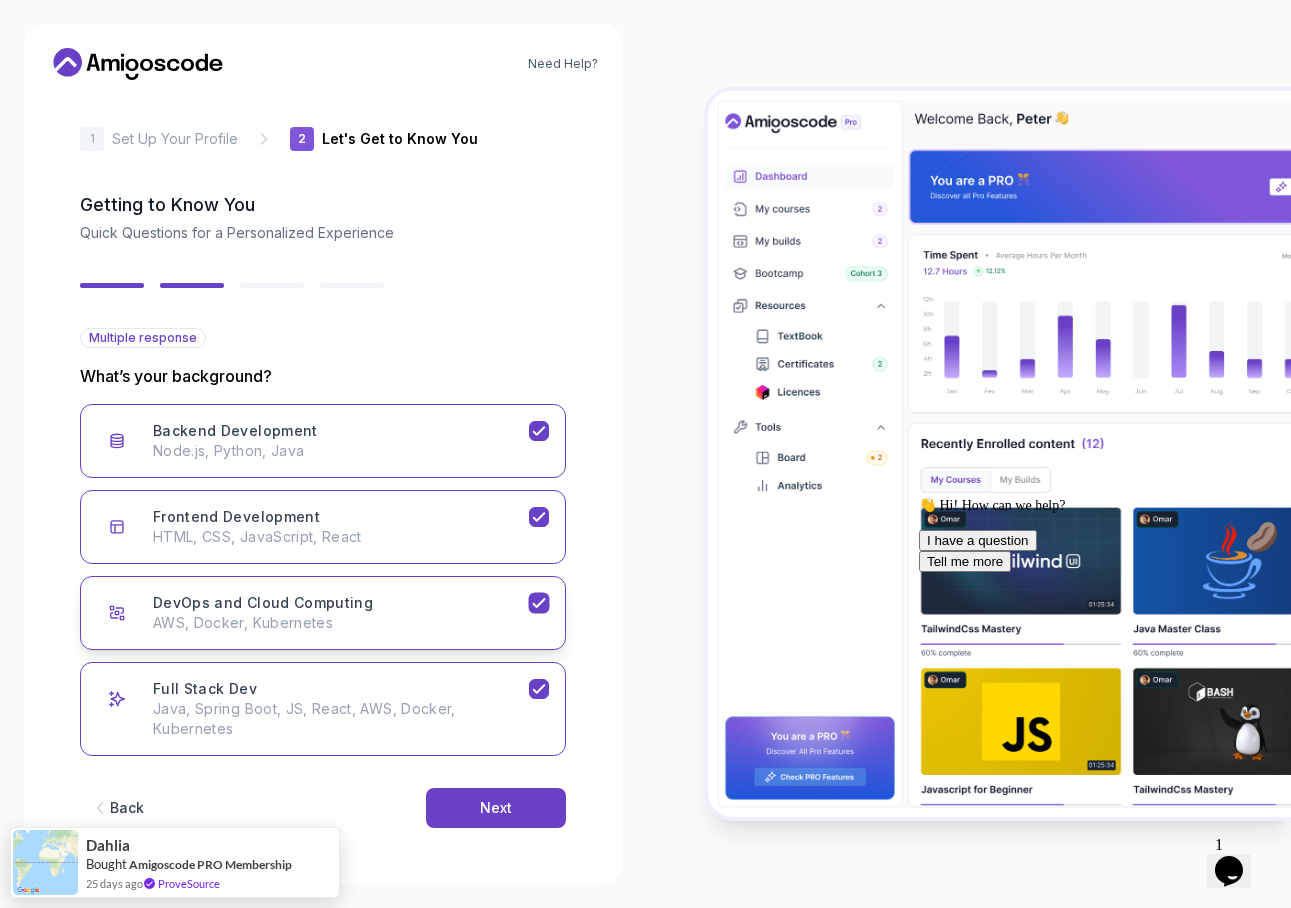 click 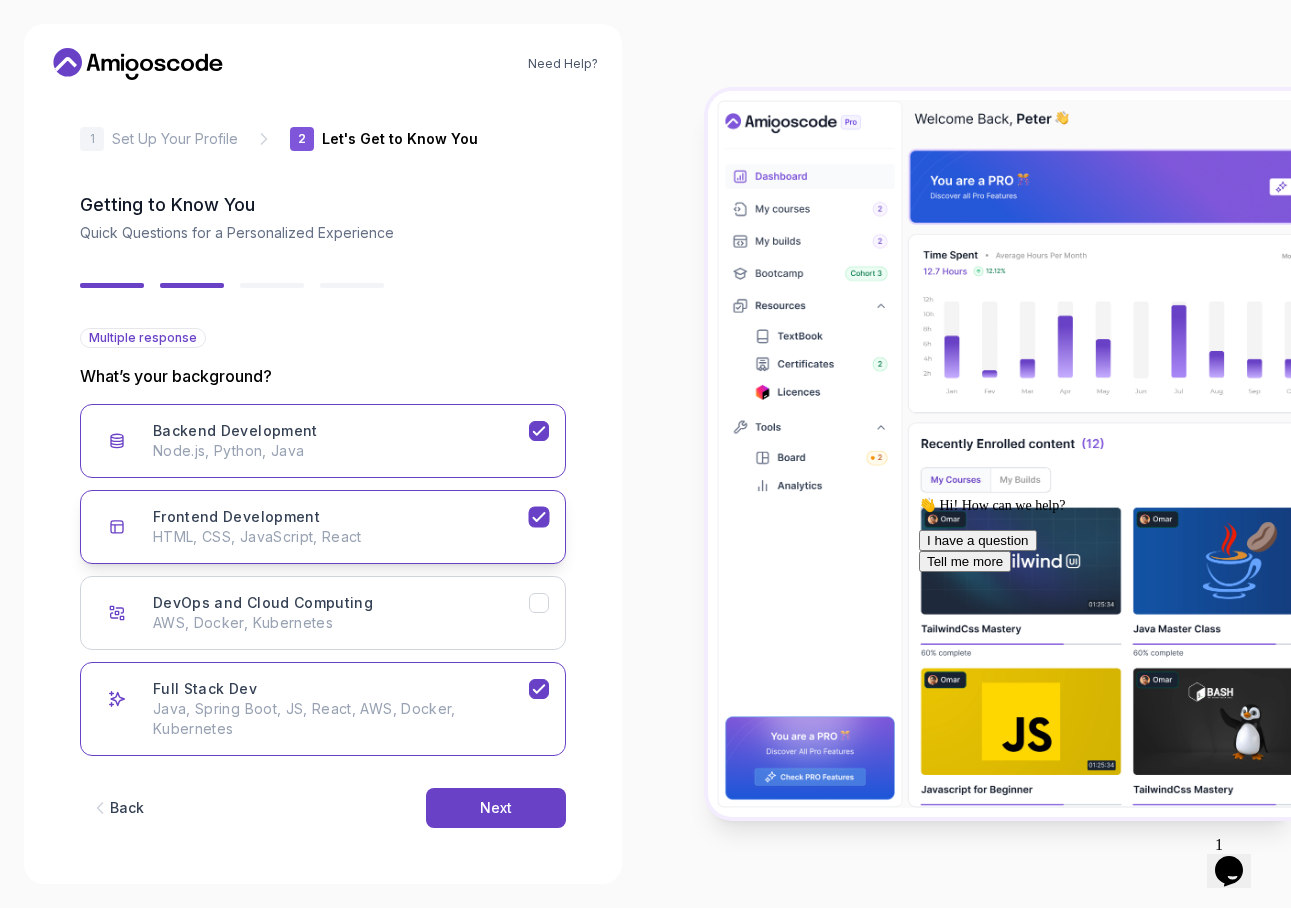 click on "Frontend Development HTML, CSS, JavaScript, React" at bounding box center [323, 527] 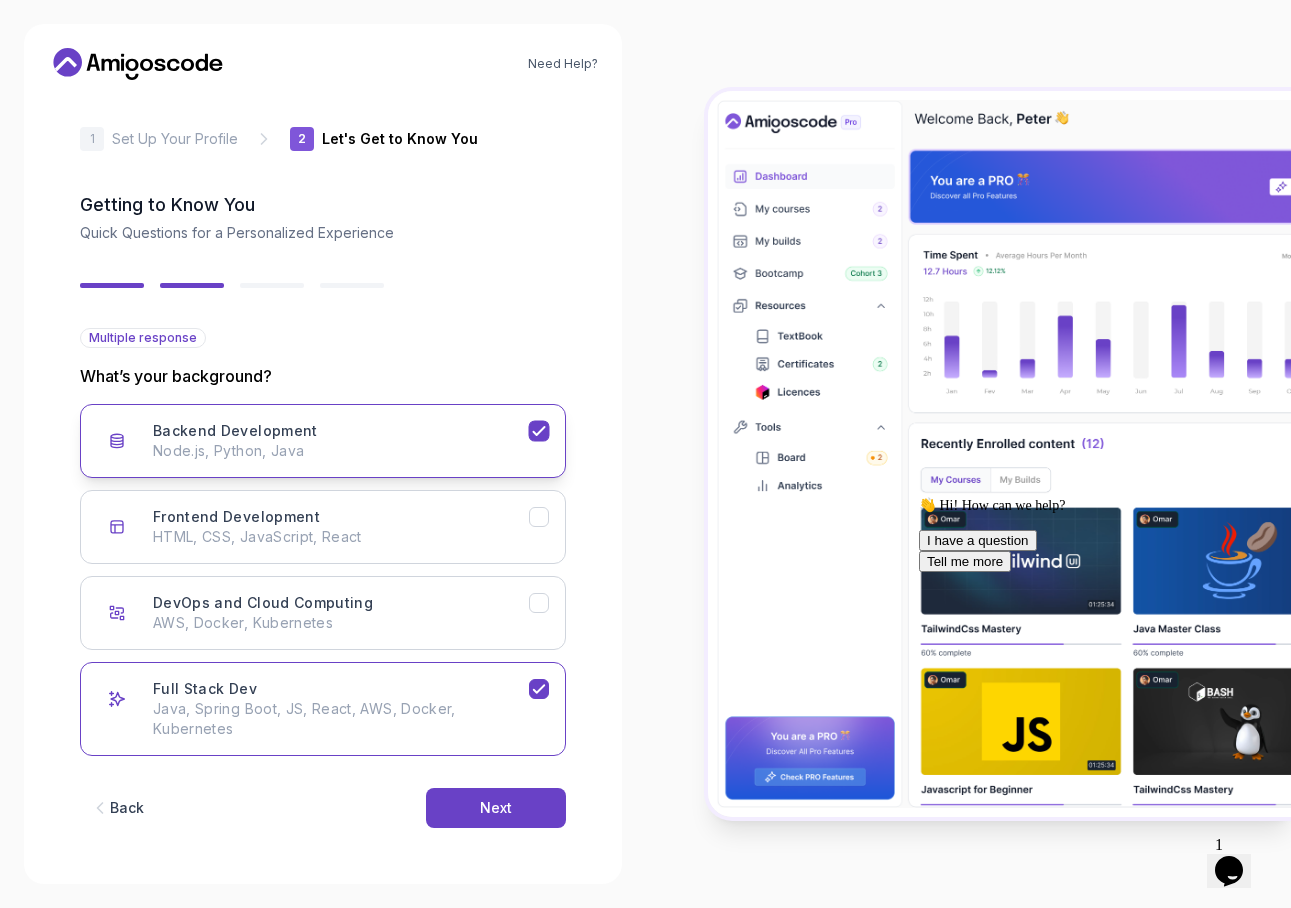click at bounding box center (538, 431) 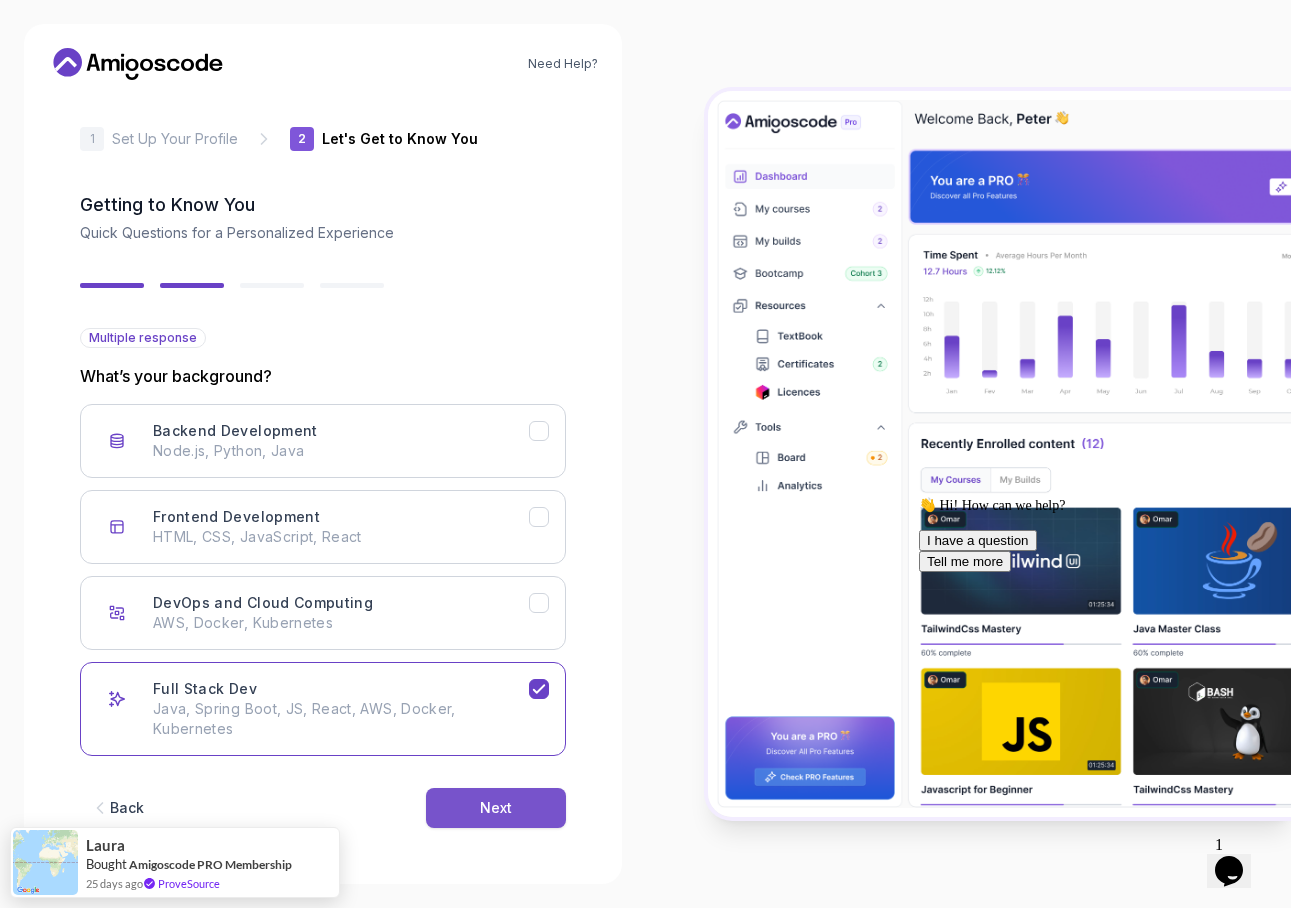 click on "Next" at bounding box center [496, 808] 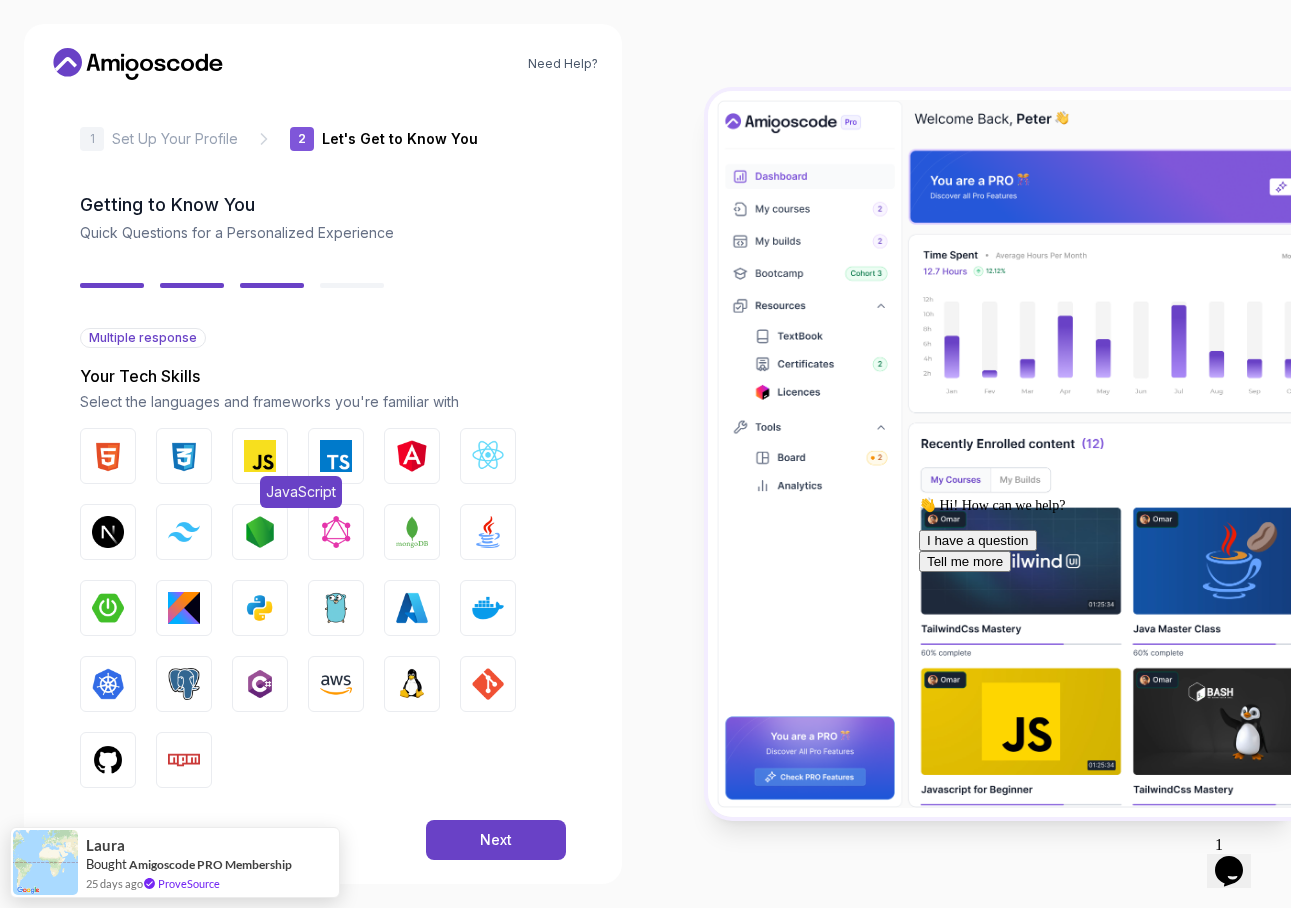 click at bounding box center (260, 456) 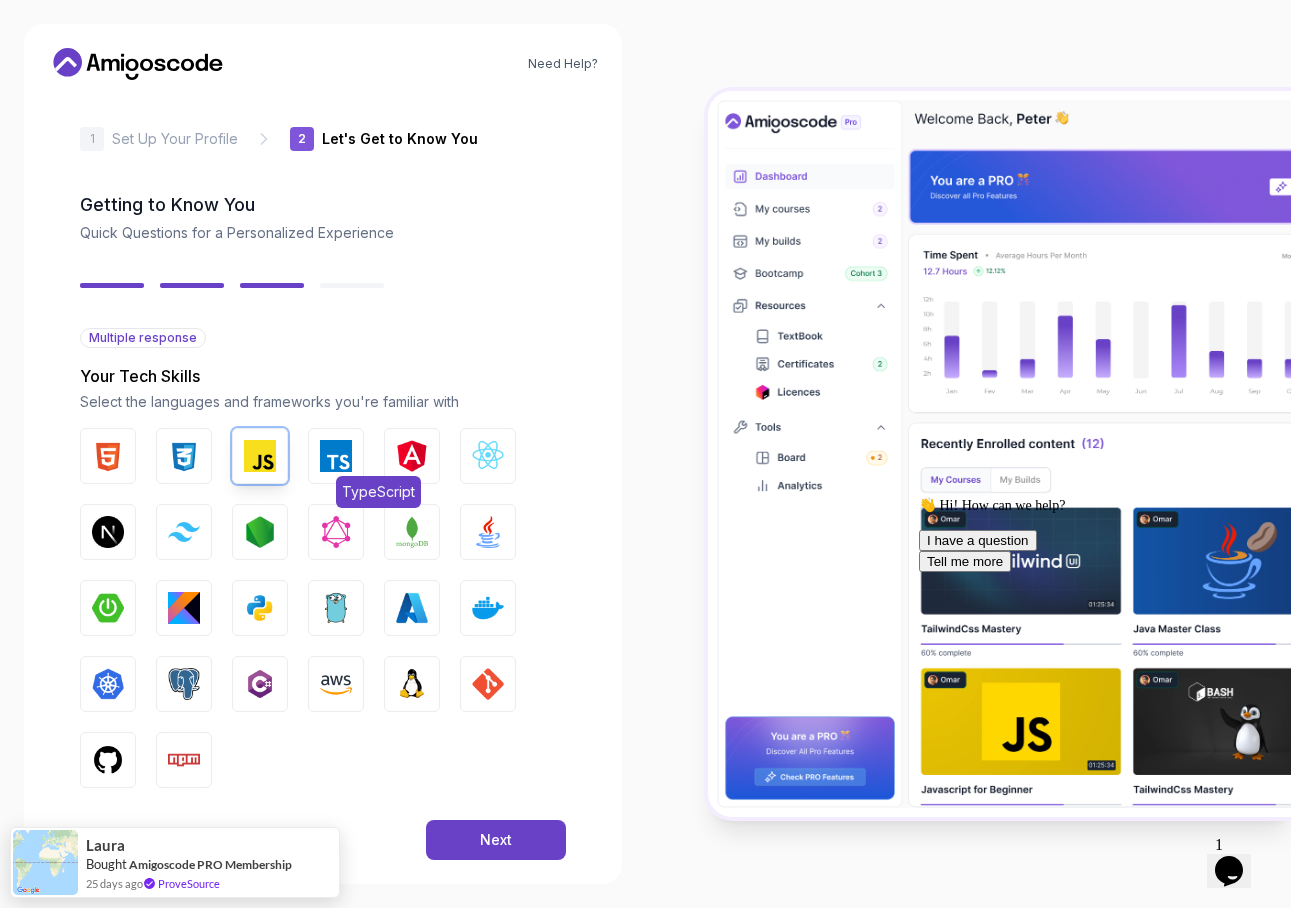 click on "TypeScript" at bounding box center [336, 456] 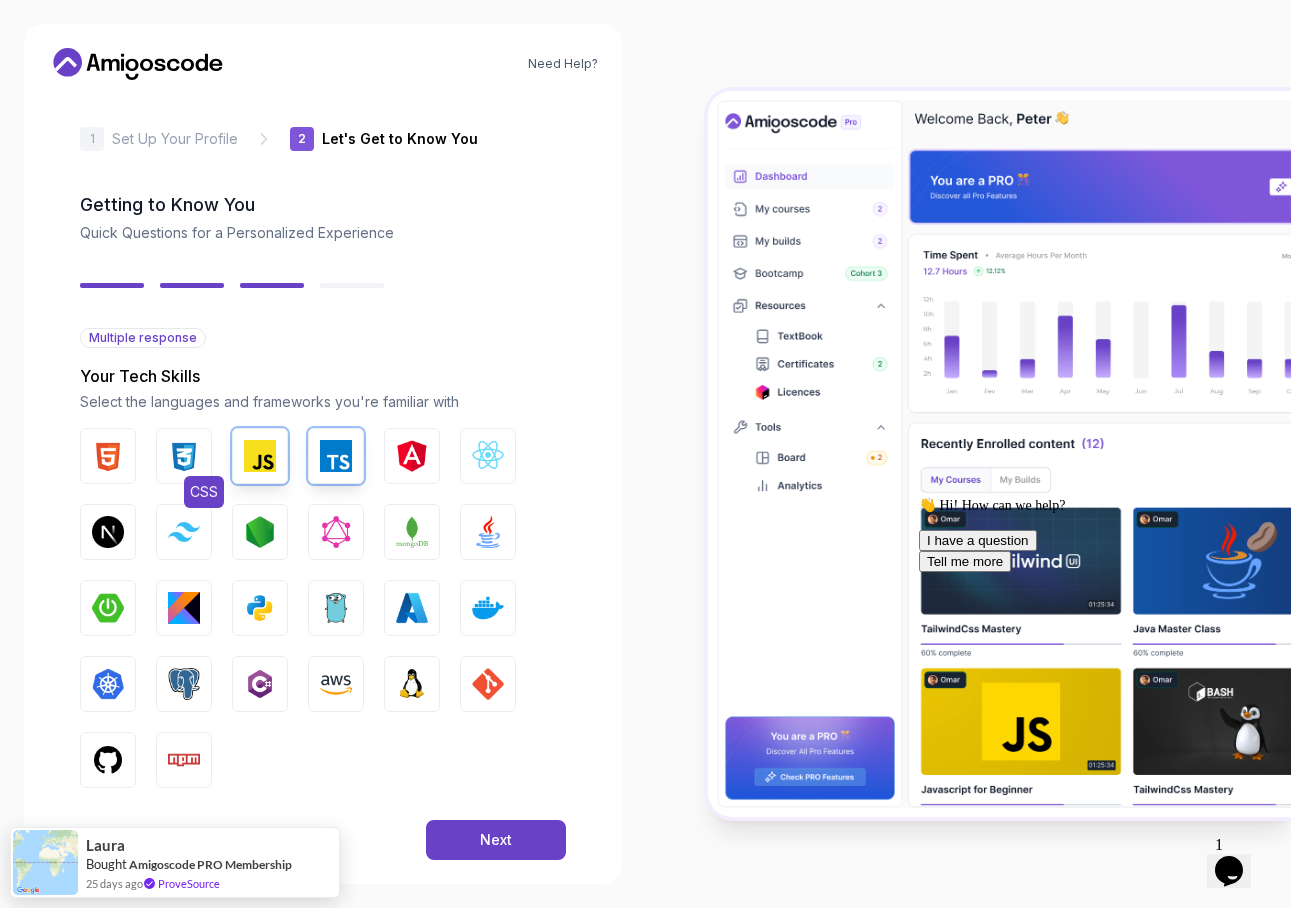 click on "CSS" at bounding box center (184, 456) 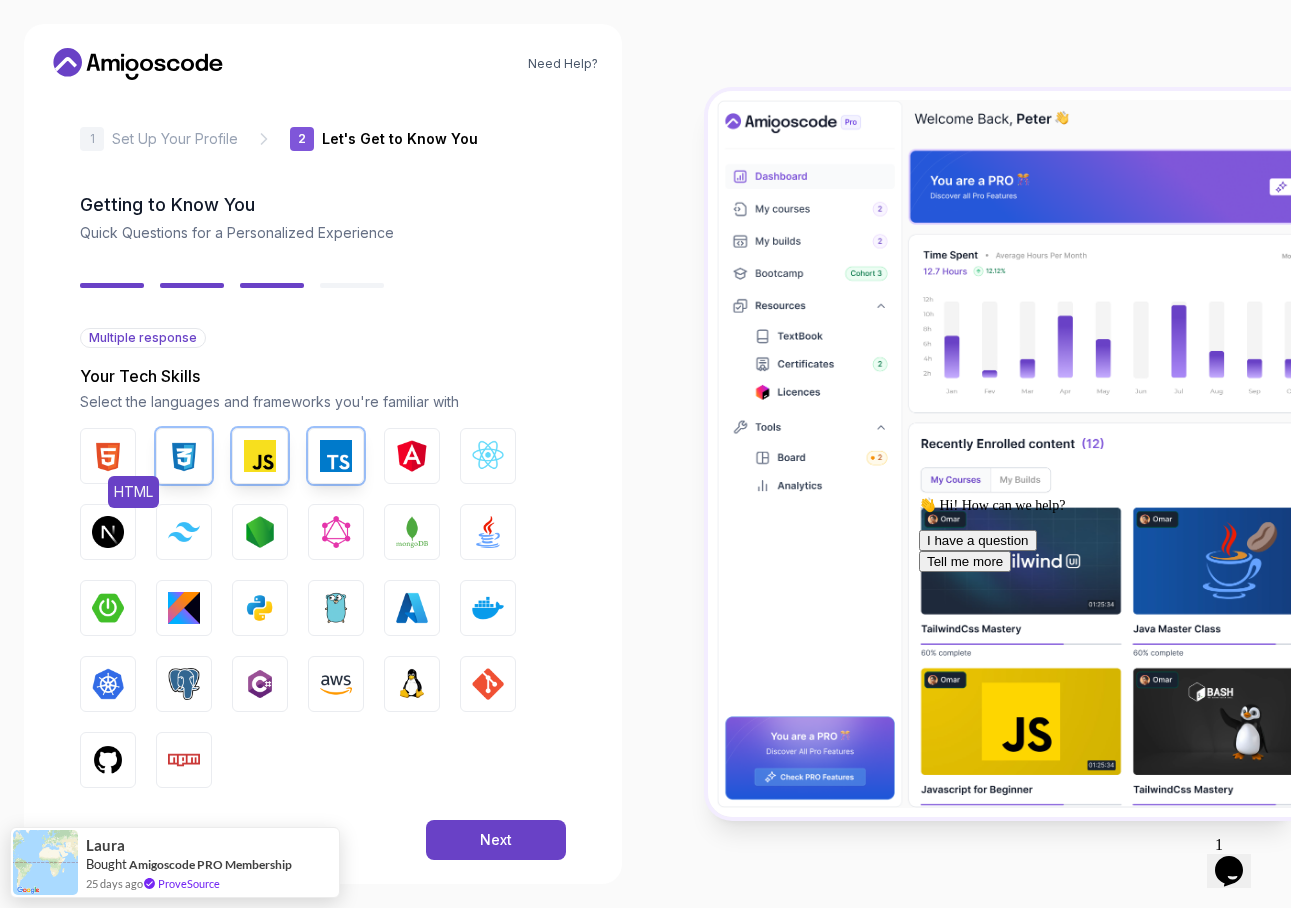 click at bounding box center (108, 456) 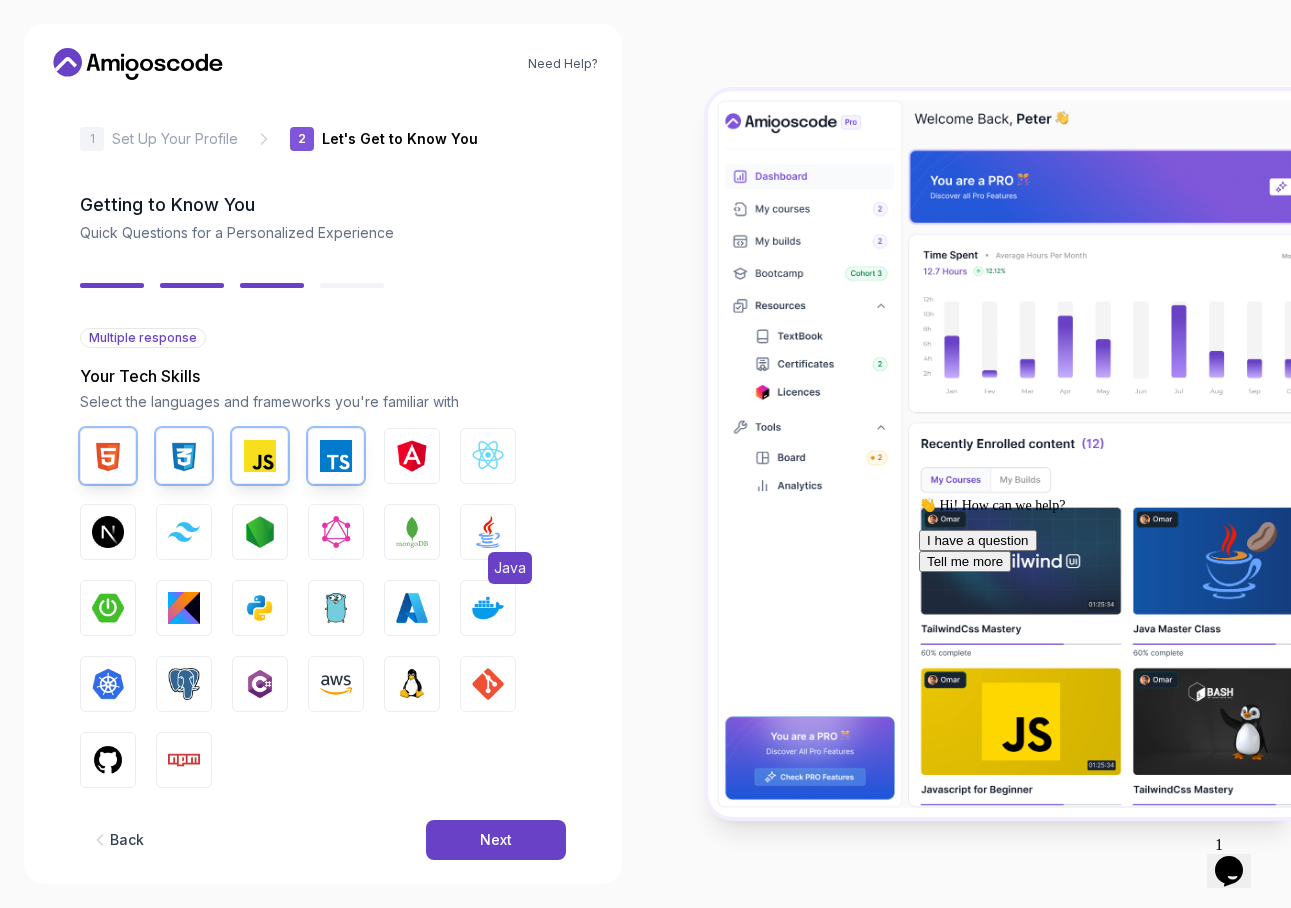 click at bounding box center [488, 532] 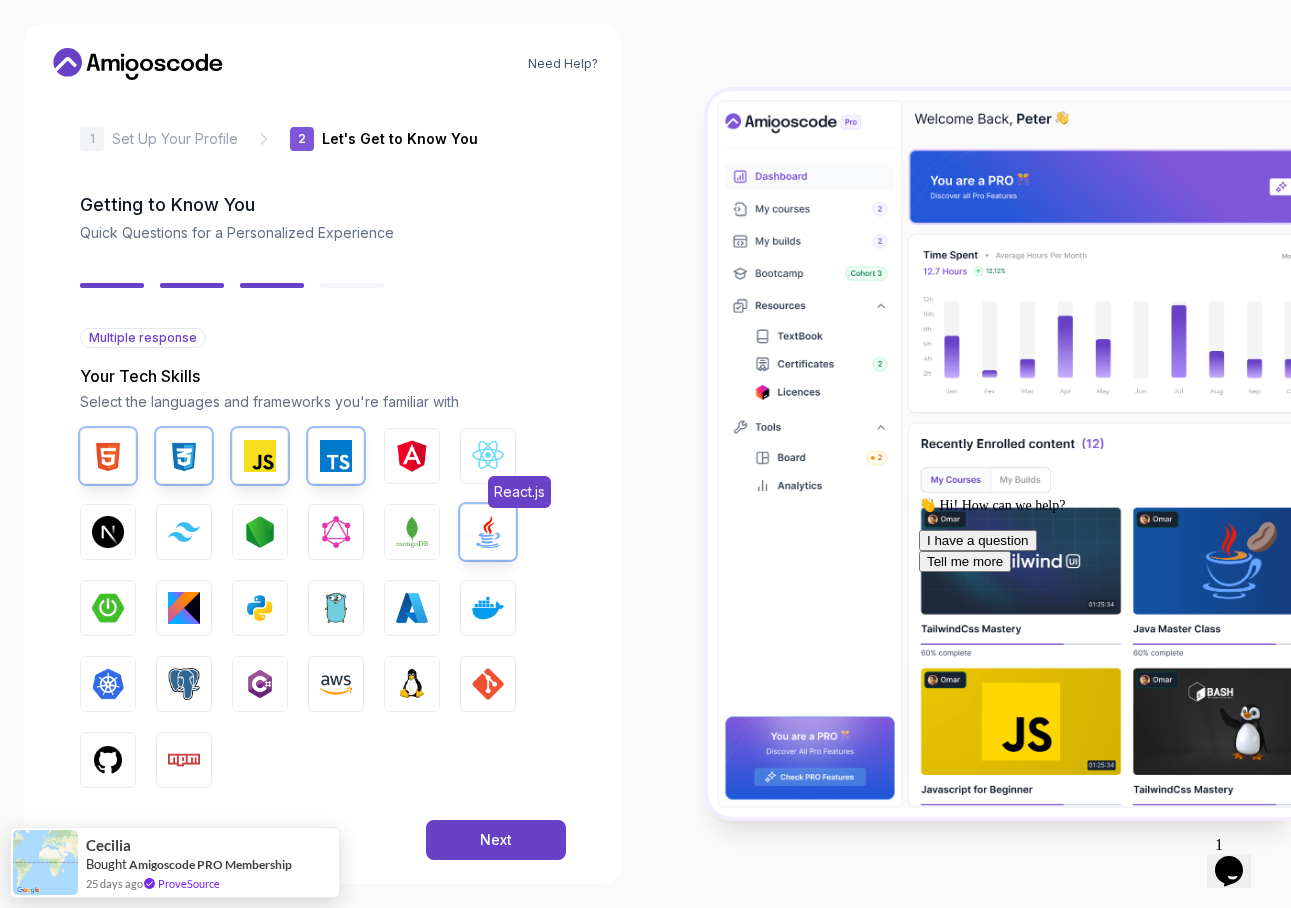 click on "React.js" at bounding box center (488, 456) 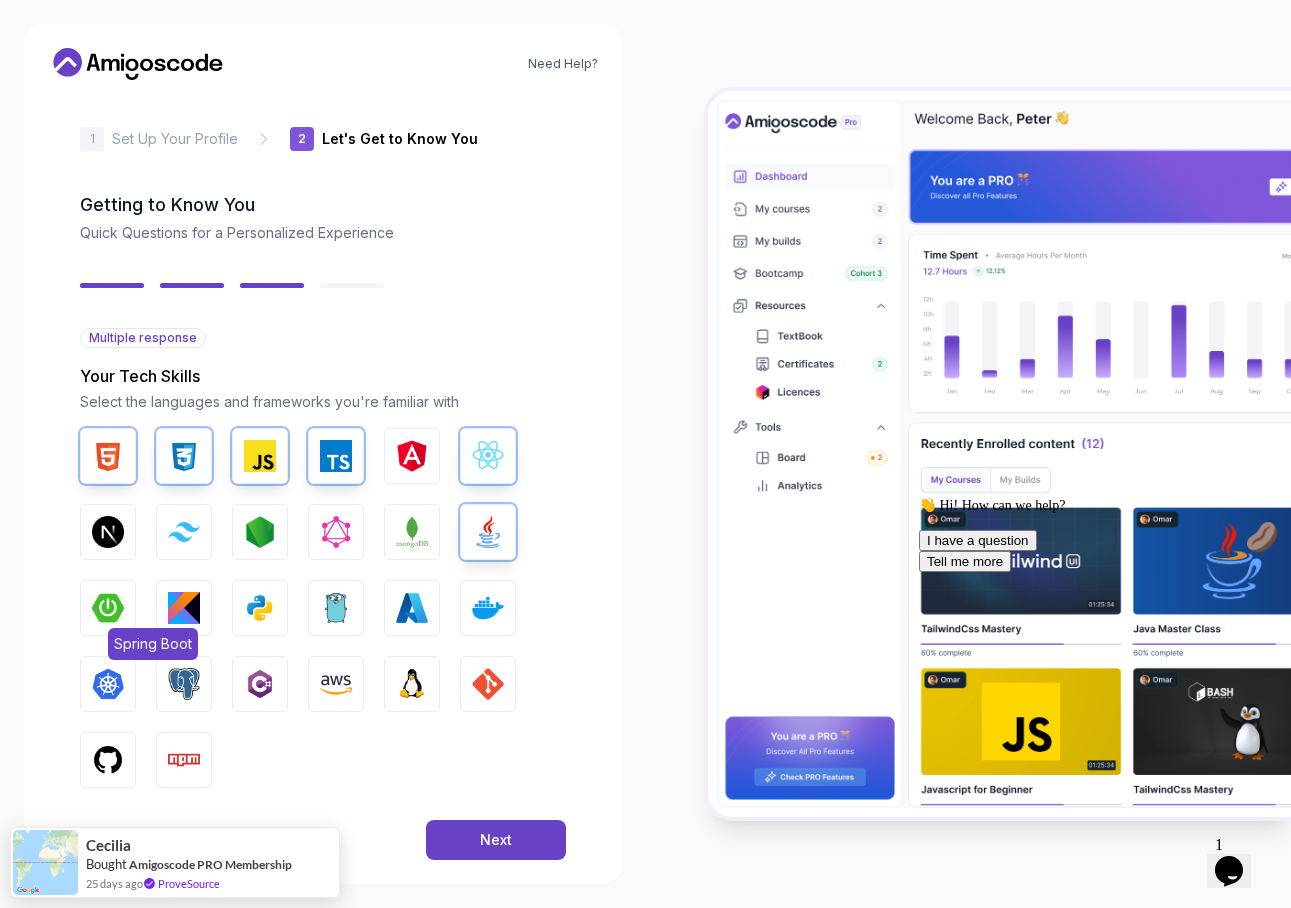 click at bounding box center (108, 608) 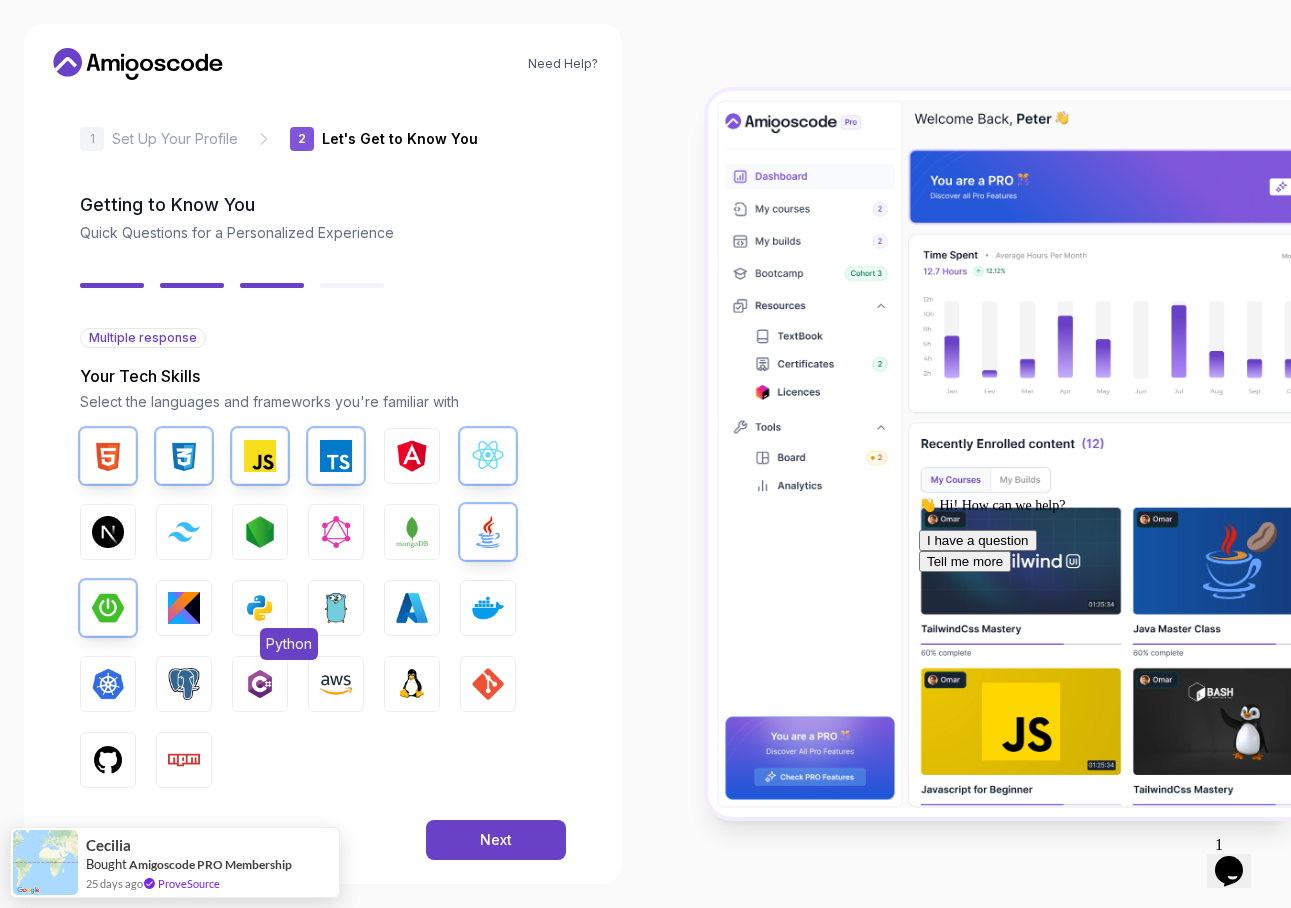 click at bounding box center [260, 608] 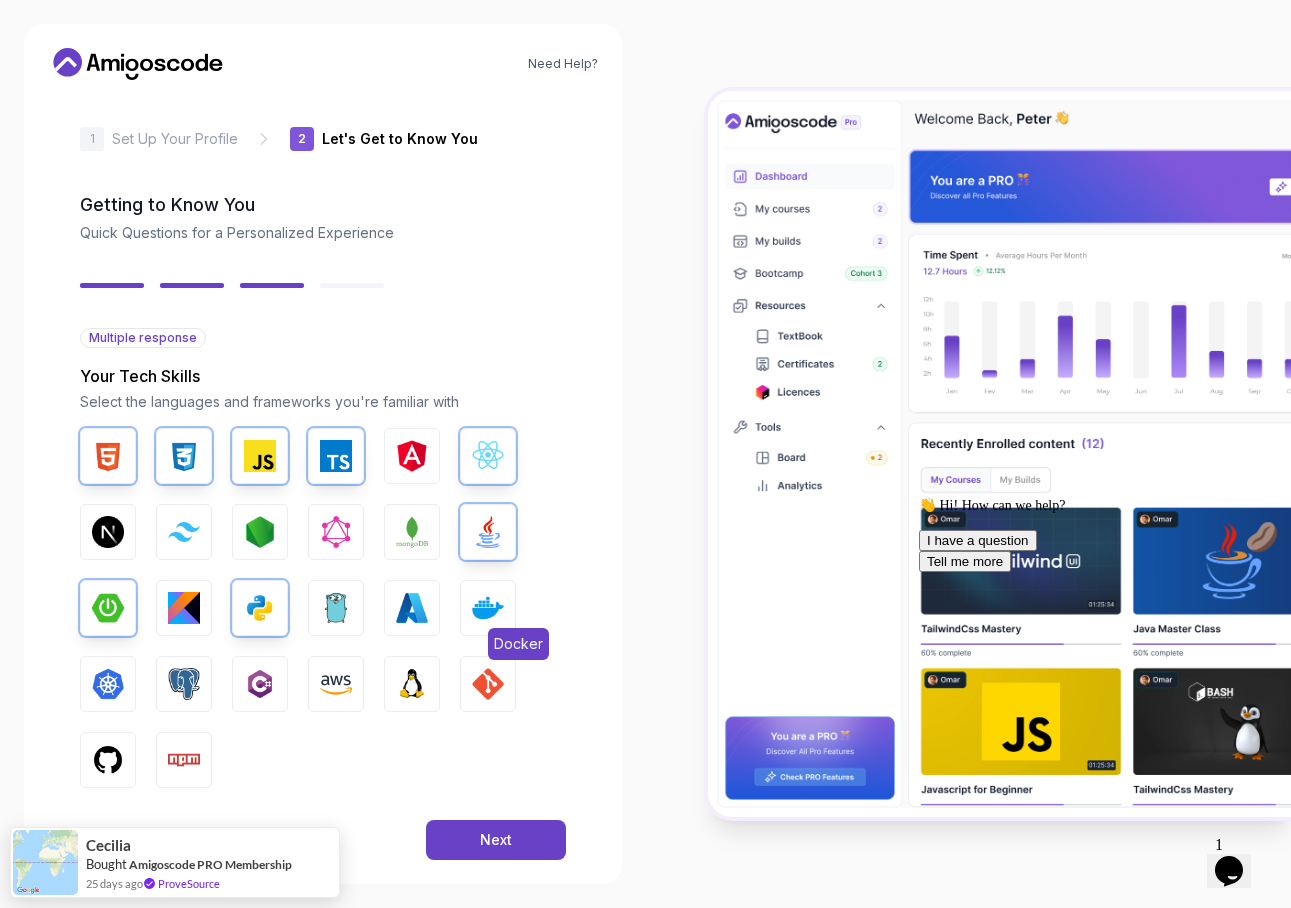 click at bounding box center (488, 608) 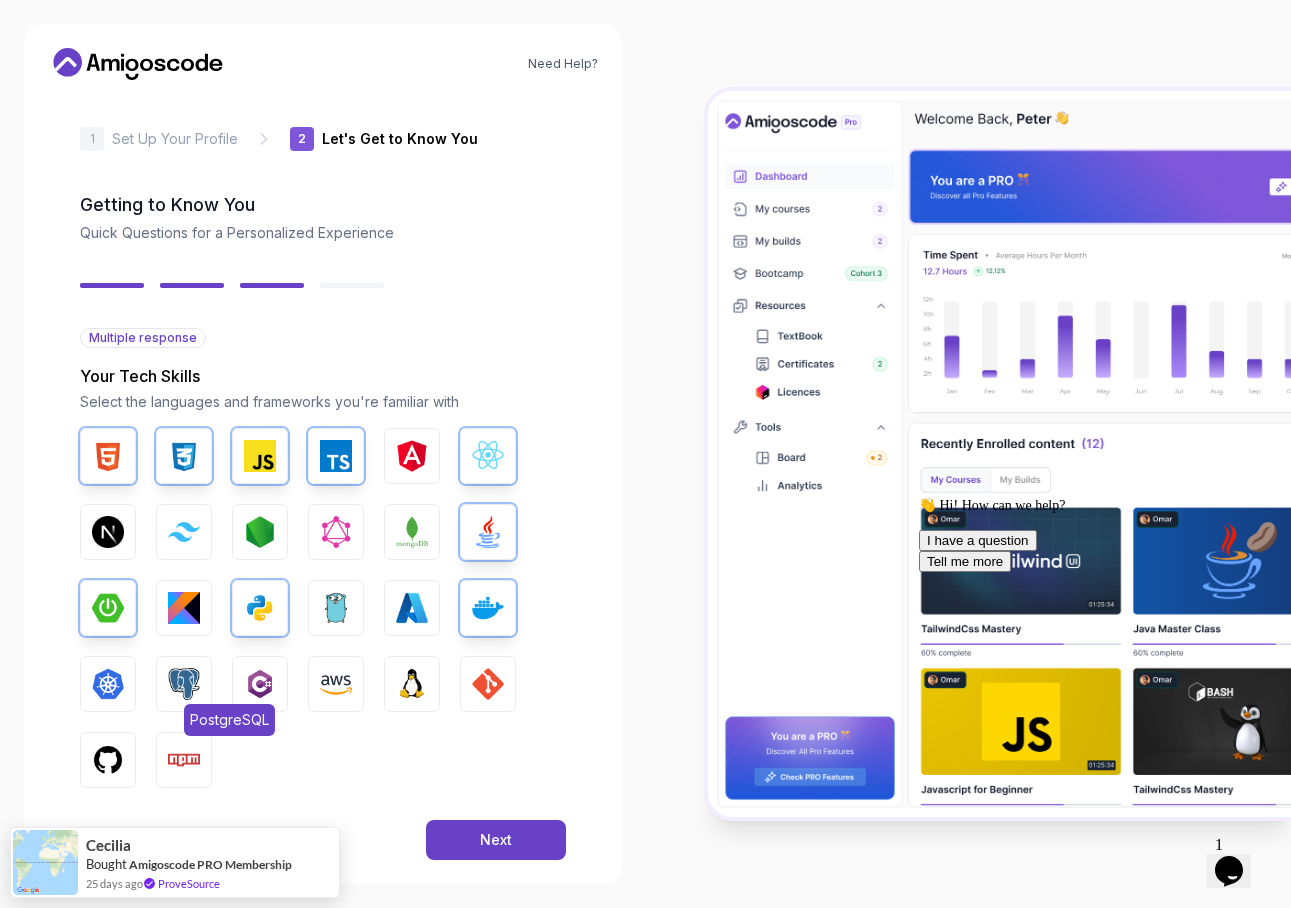 click at bounding box center [184, 684] 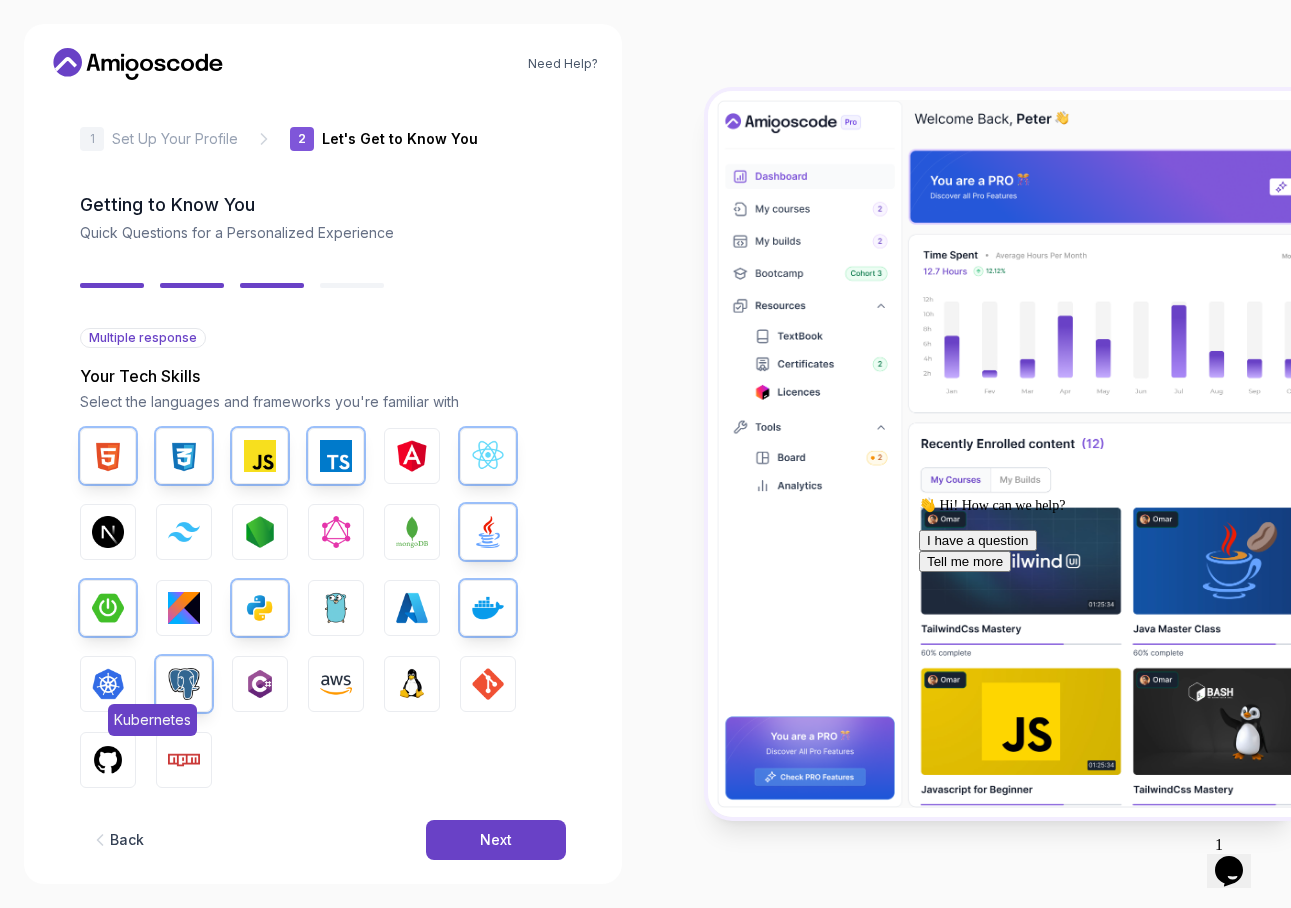 click at bounding box center [108, 684] 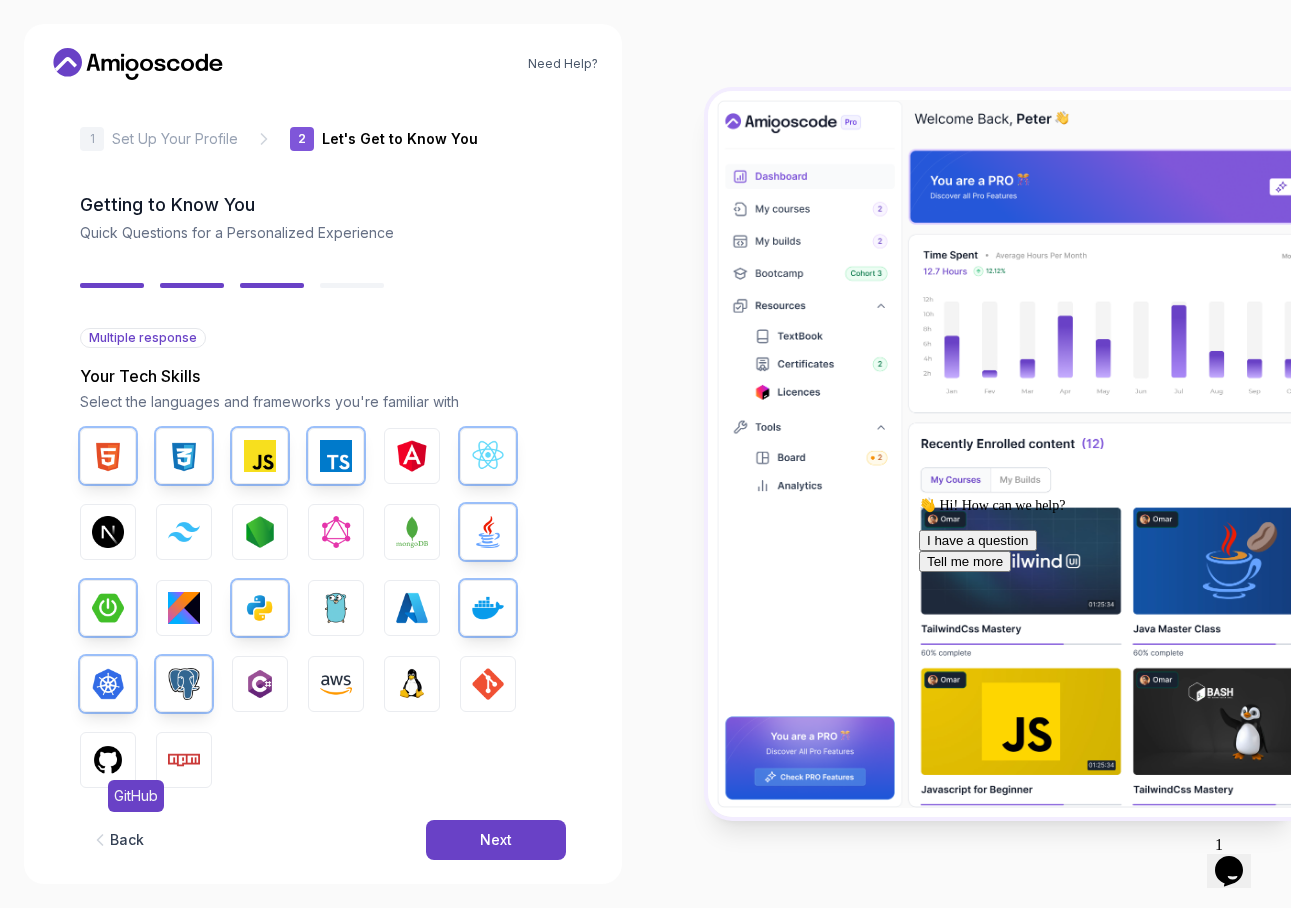 click on "GitHub" at bounding box center (136, 796) 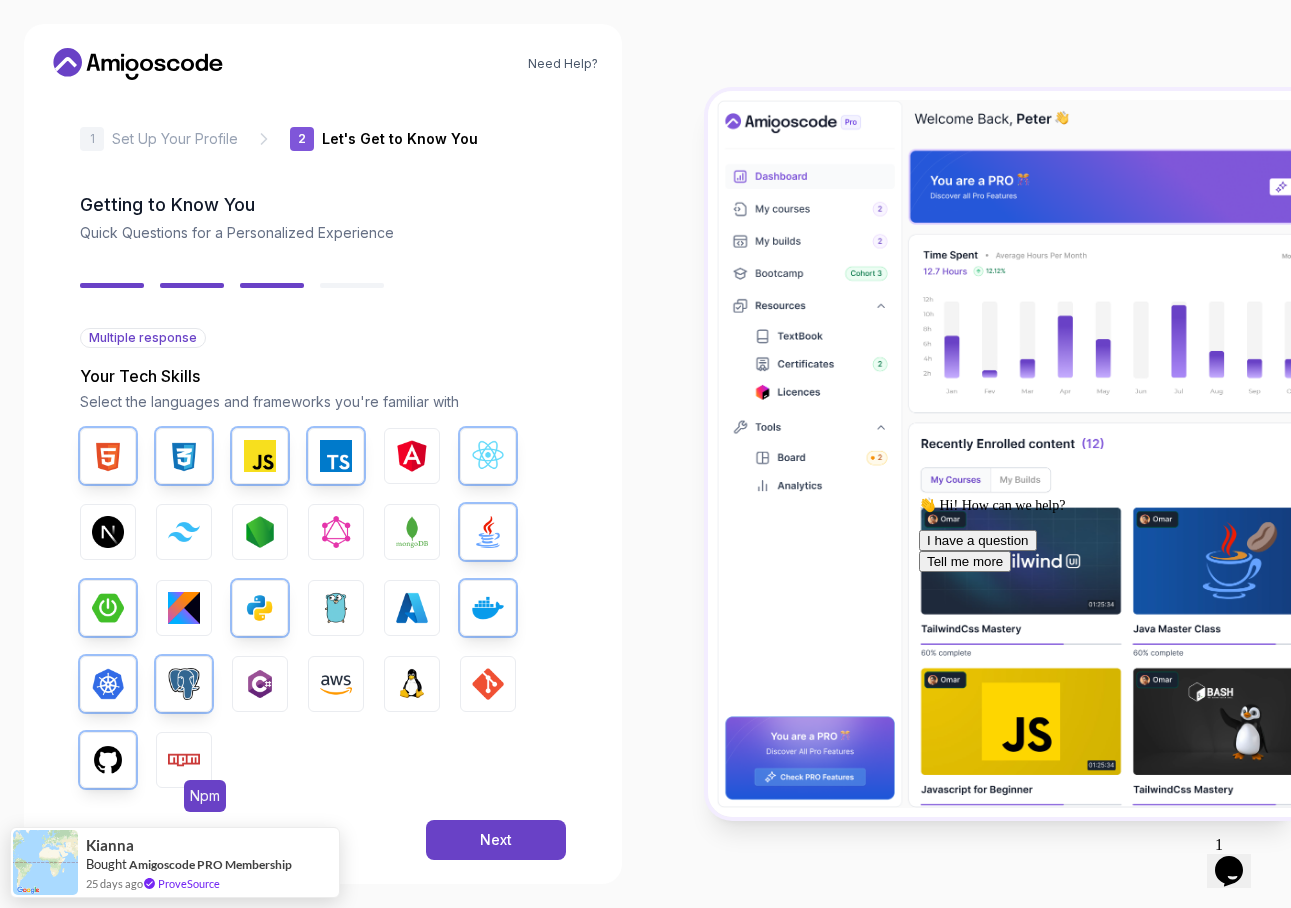 click at bounding box center (184, 760) 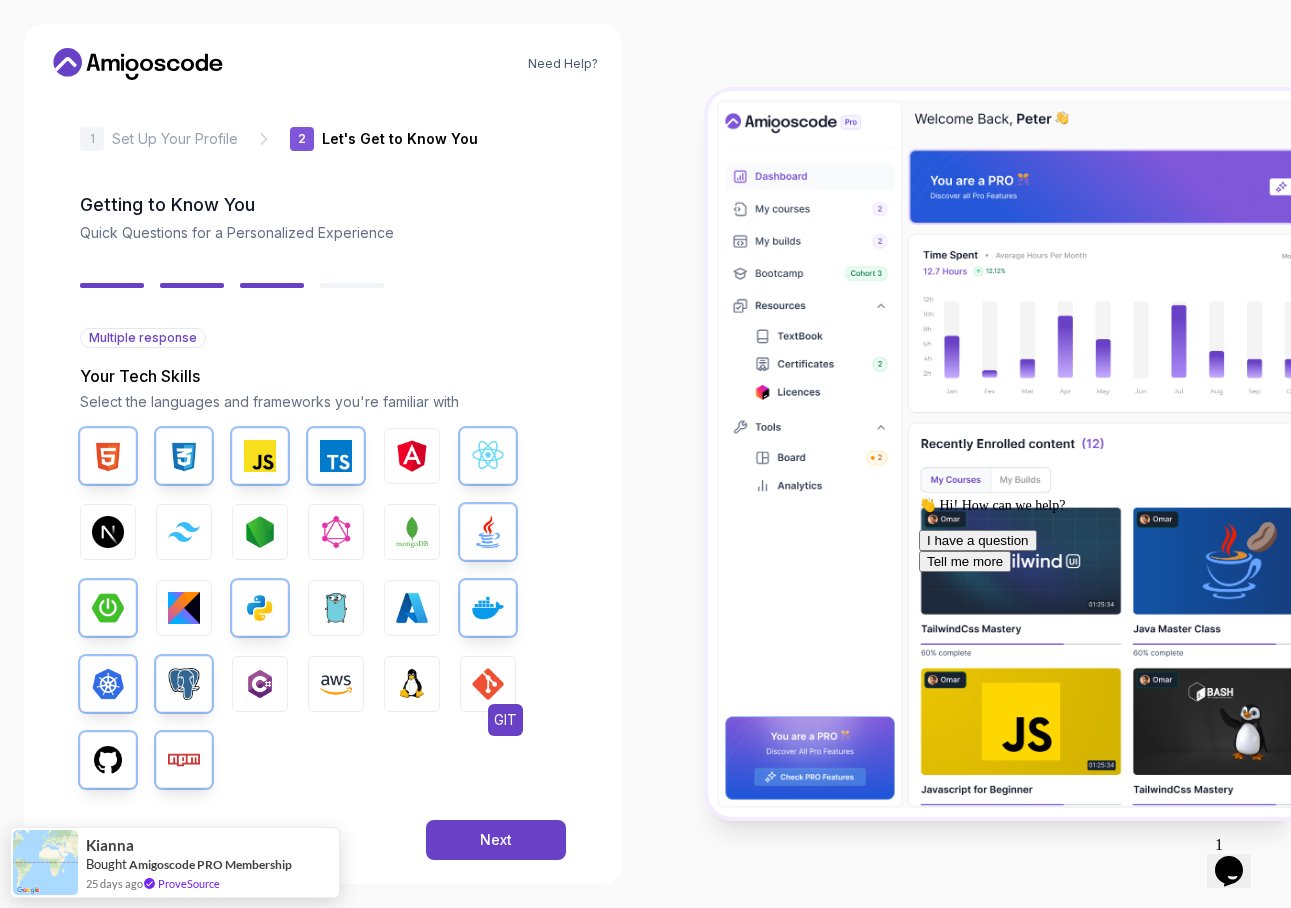 click at bounding box center [488, 684] 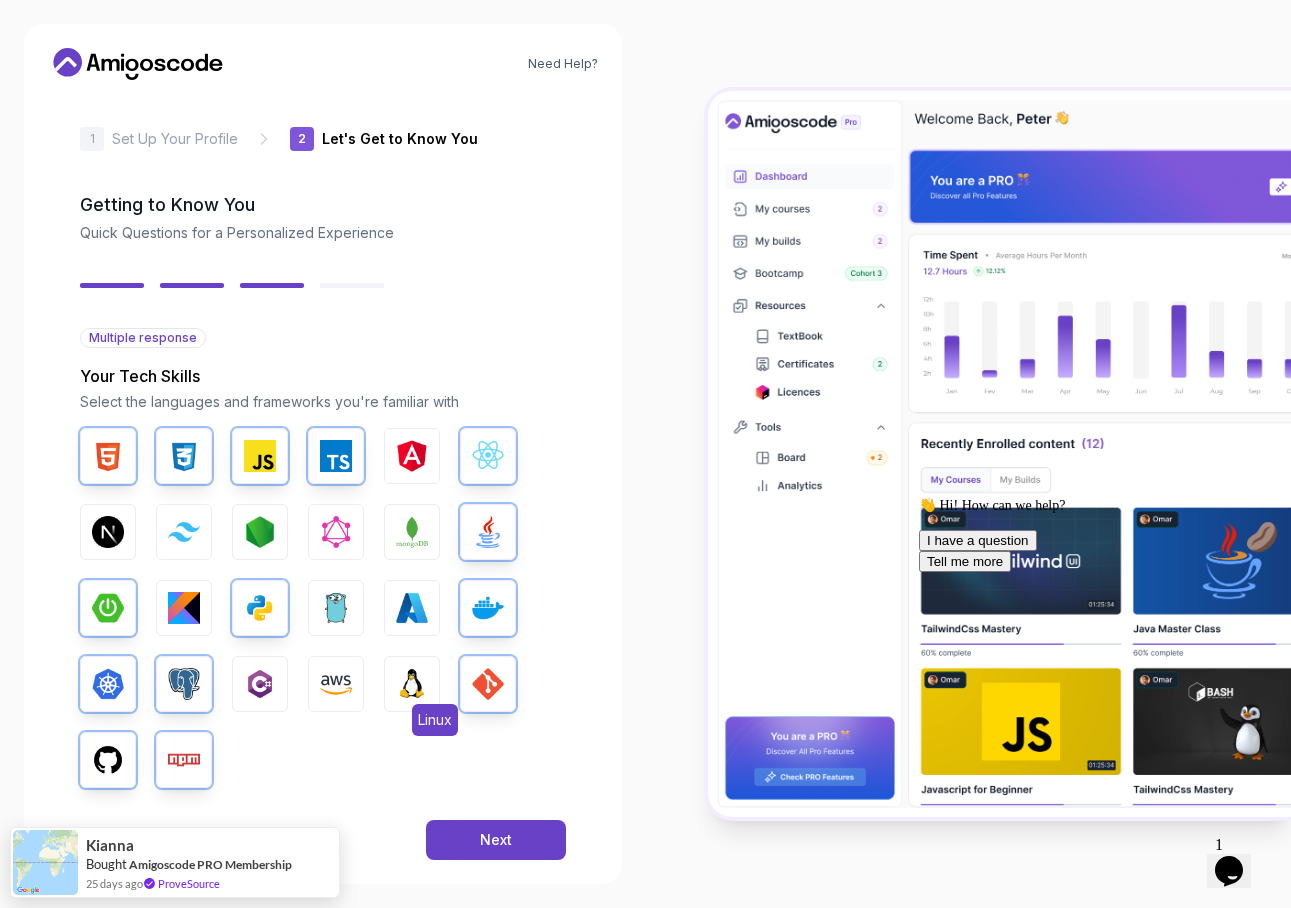click at bounding box center (412, 684) 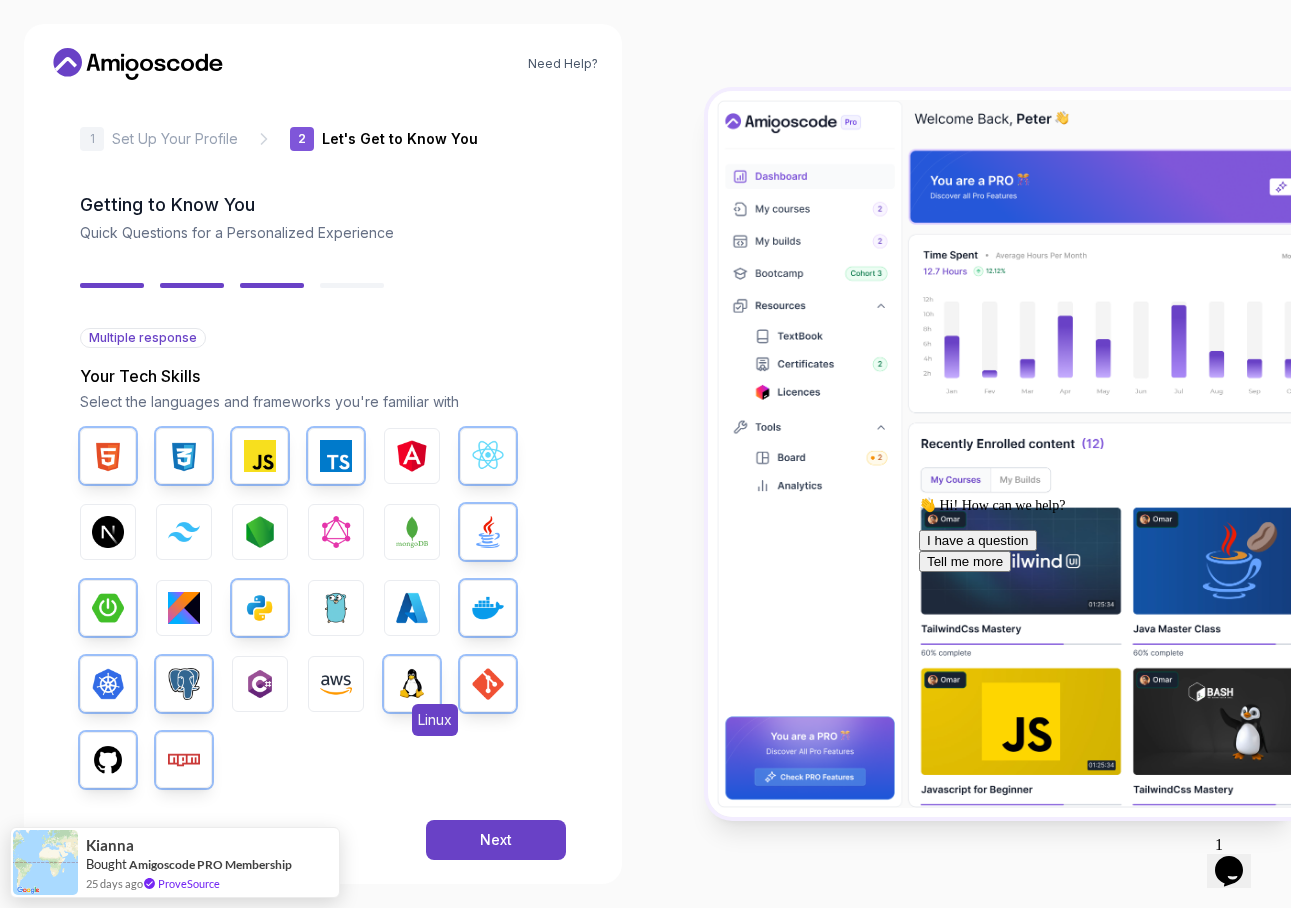 click at bounding box center [412, 684] 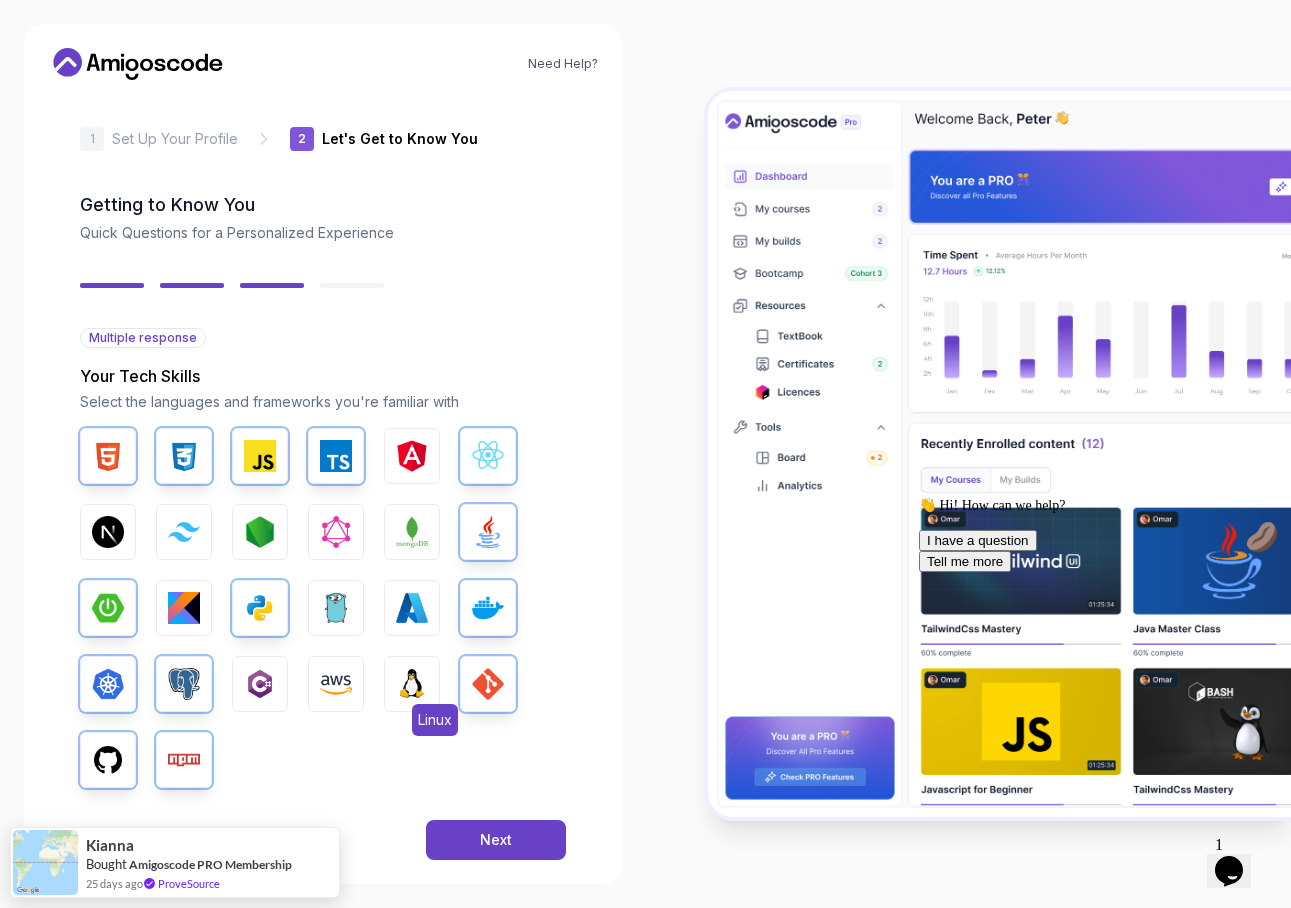 click at bounding box center [412, 684] 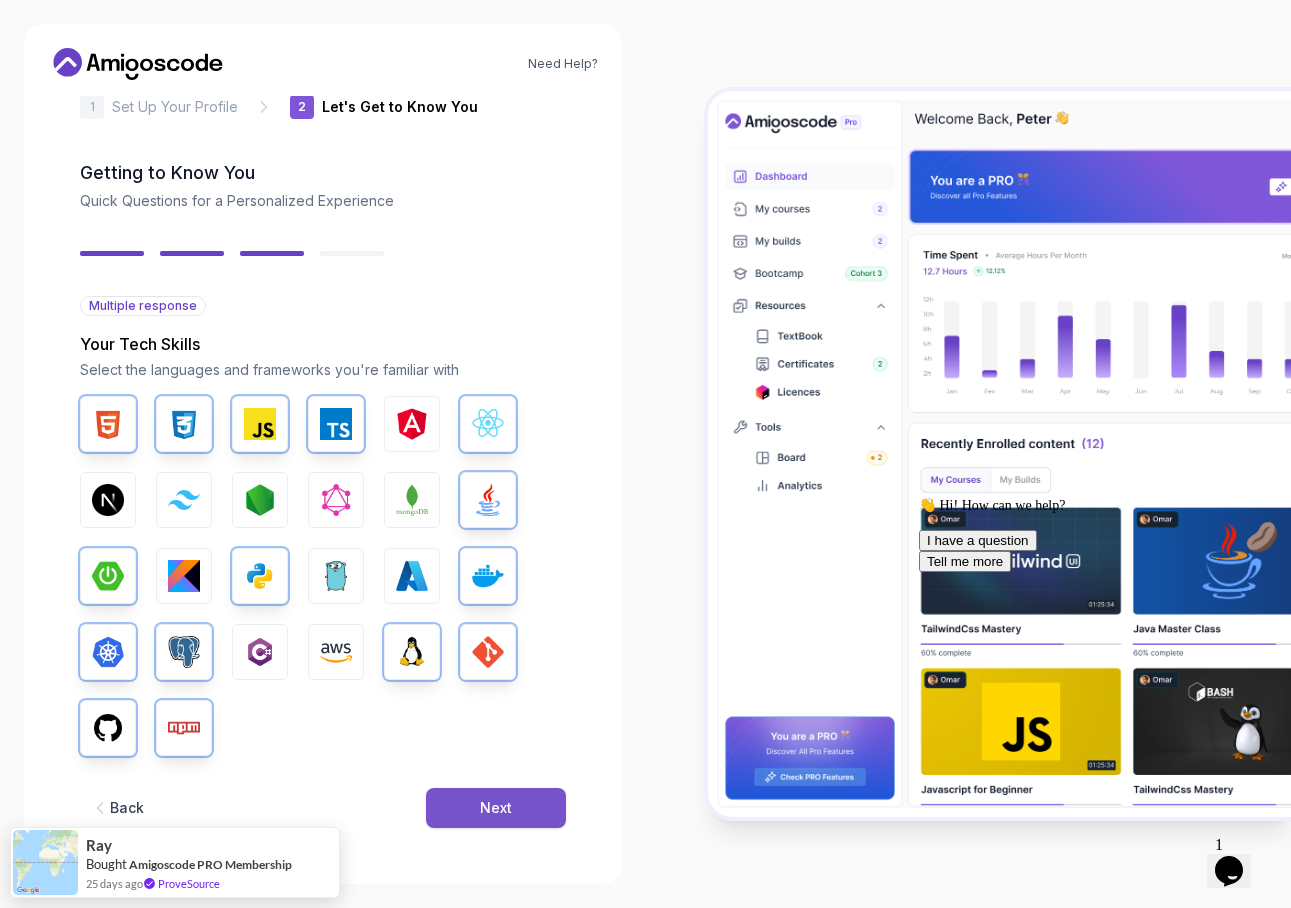 click on "Next" at bounding box center (496, 808) 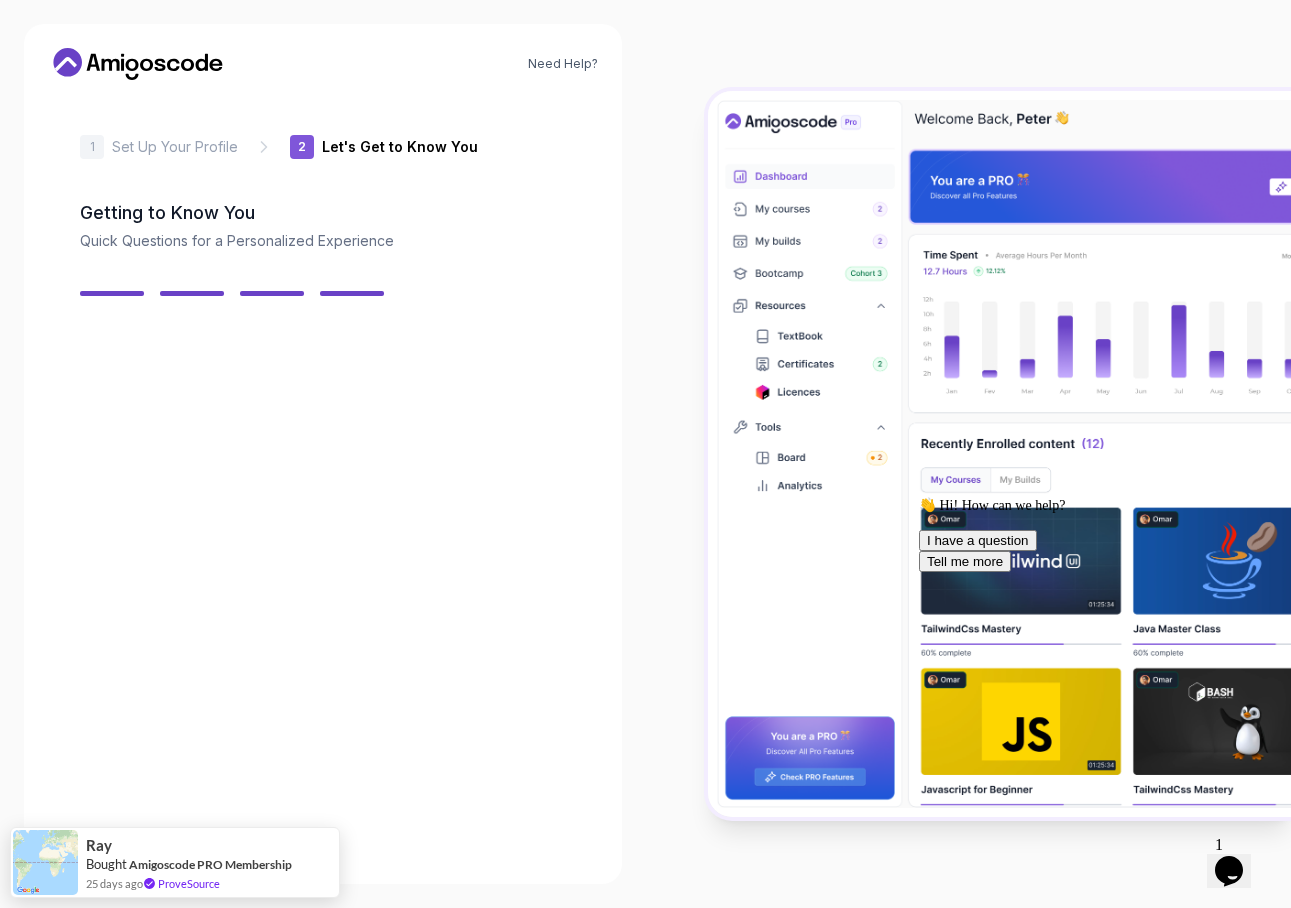 scroll, scrollTop: 1, scrollLeft: 0, axis: vertical 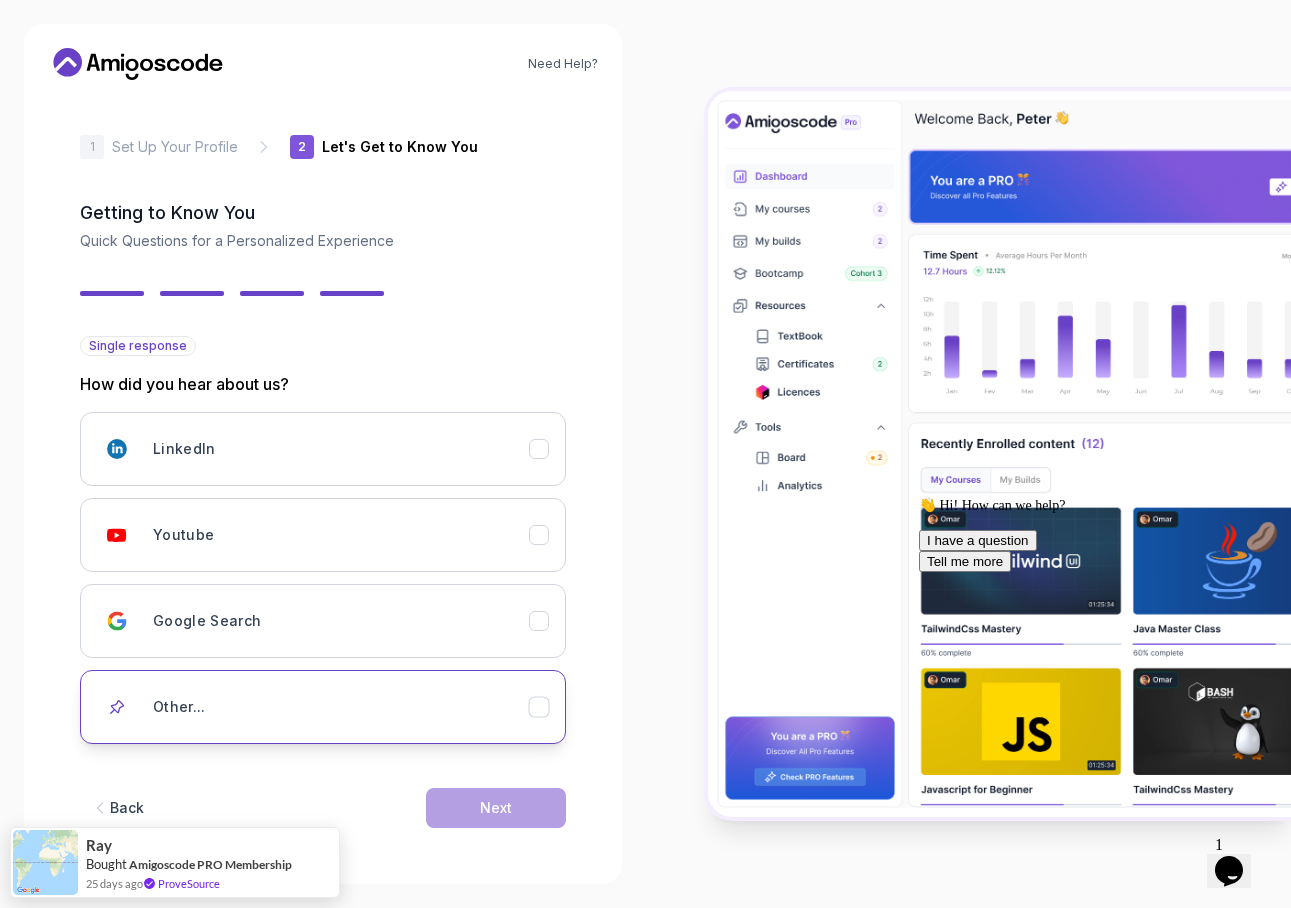 click on "Other..." at bounding box center (341, 707) 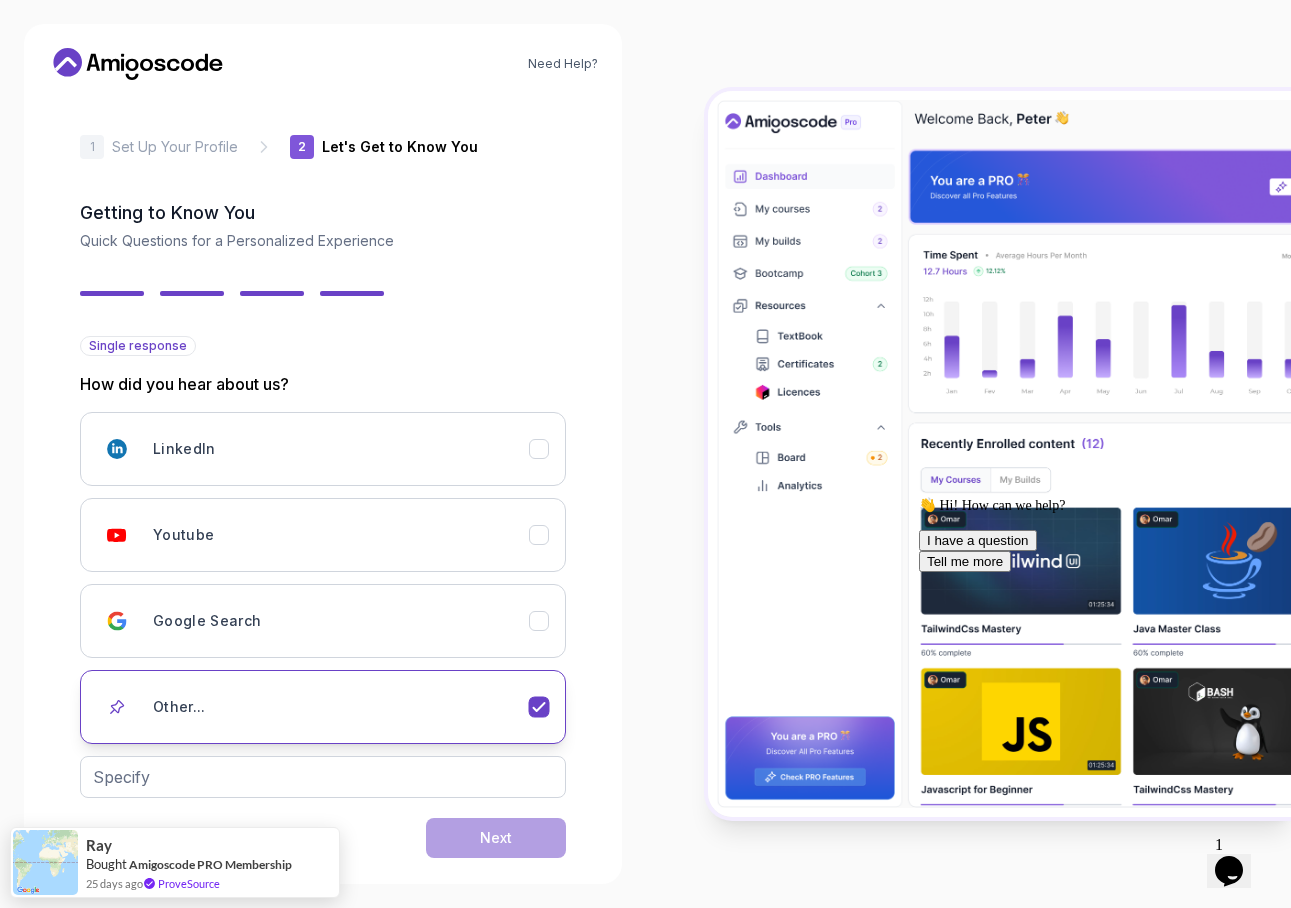 click on "Other..." at bounding box center (341, 707) 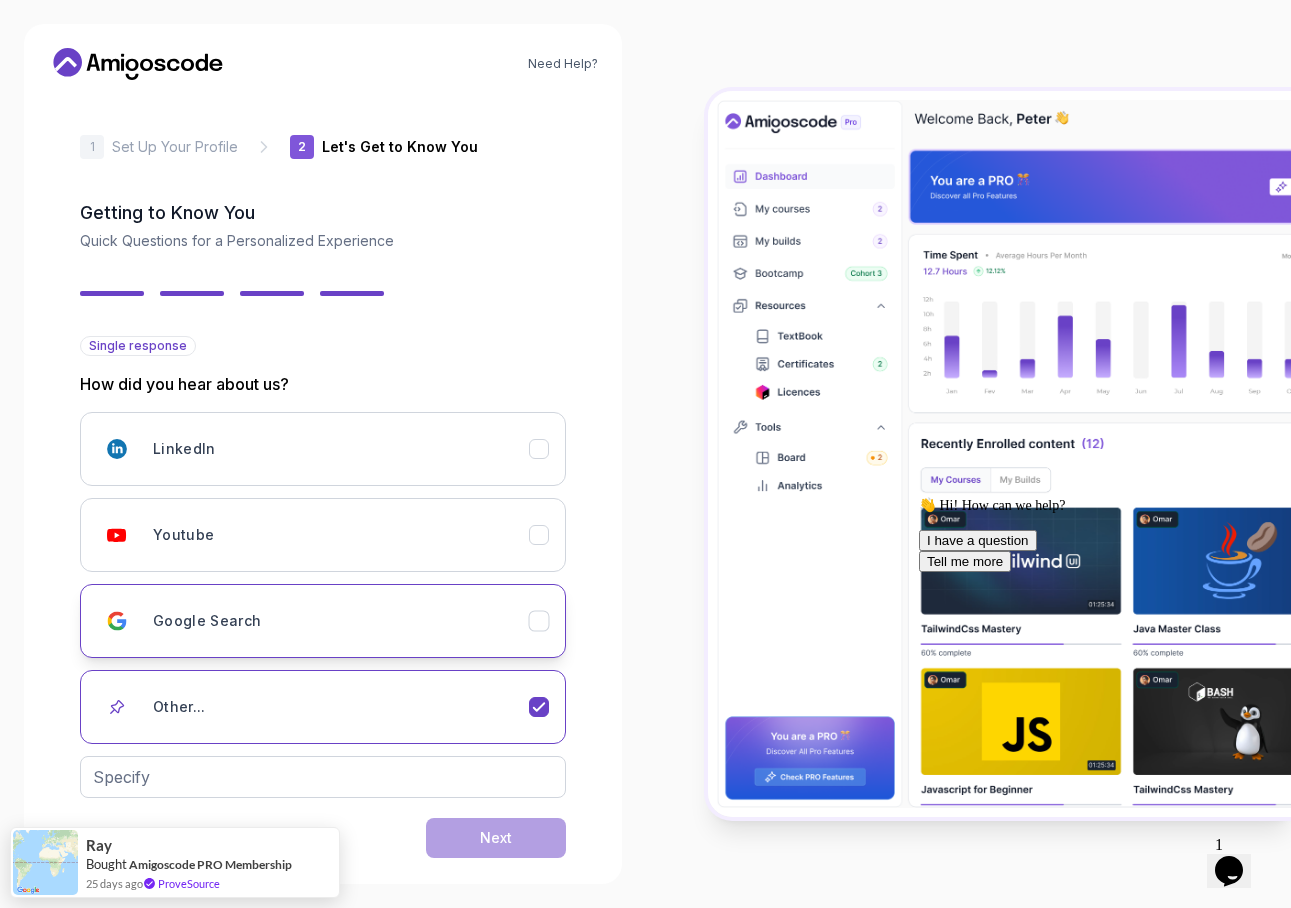 click on "Google Search" at bounding box center (341, 621) 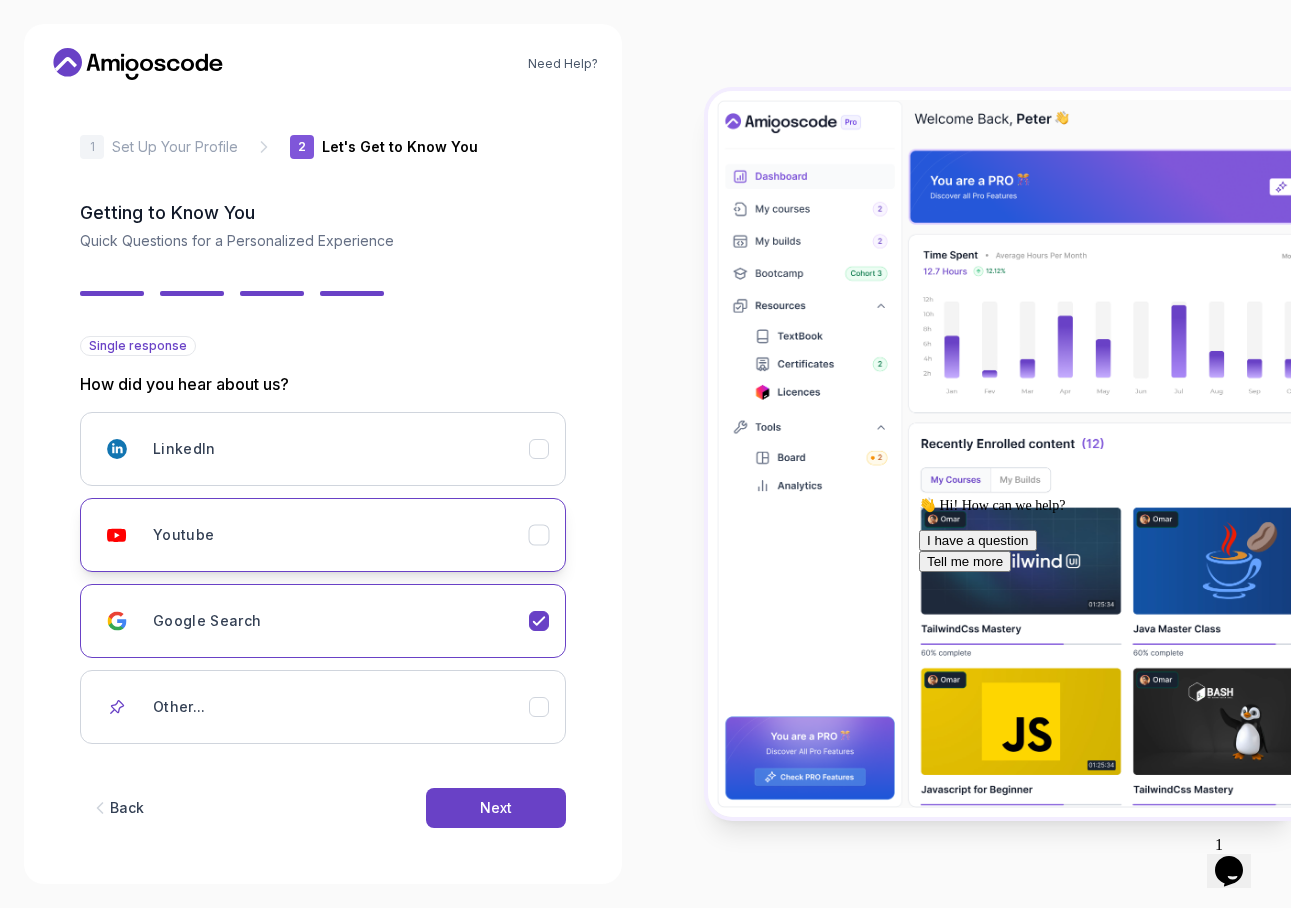 click on "Youtube" at bounding box center (341, 535) 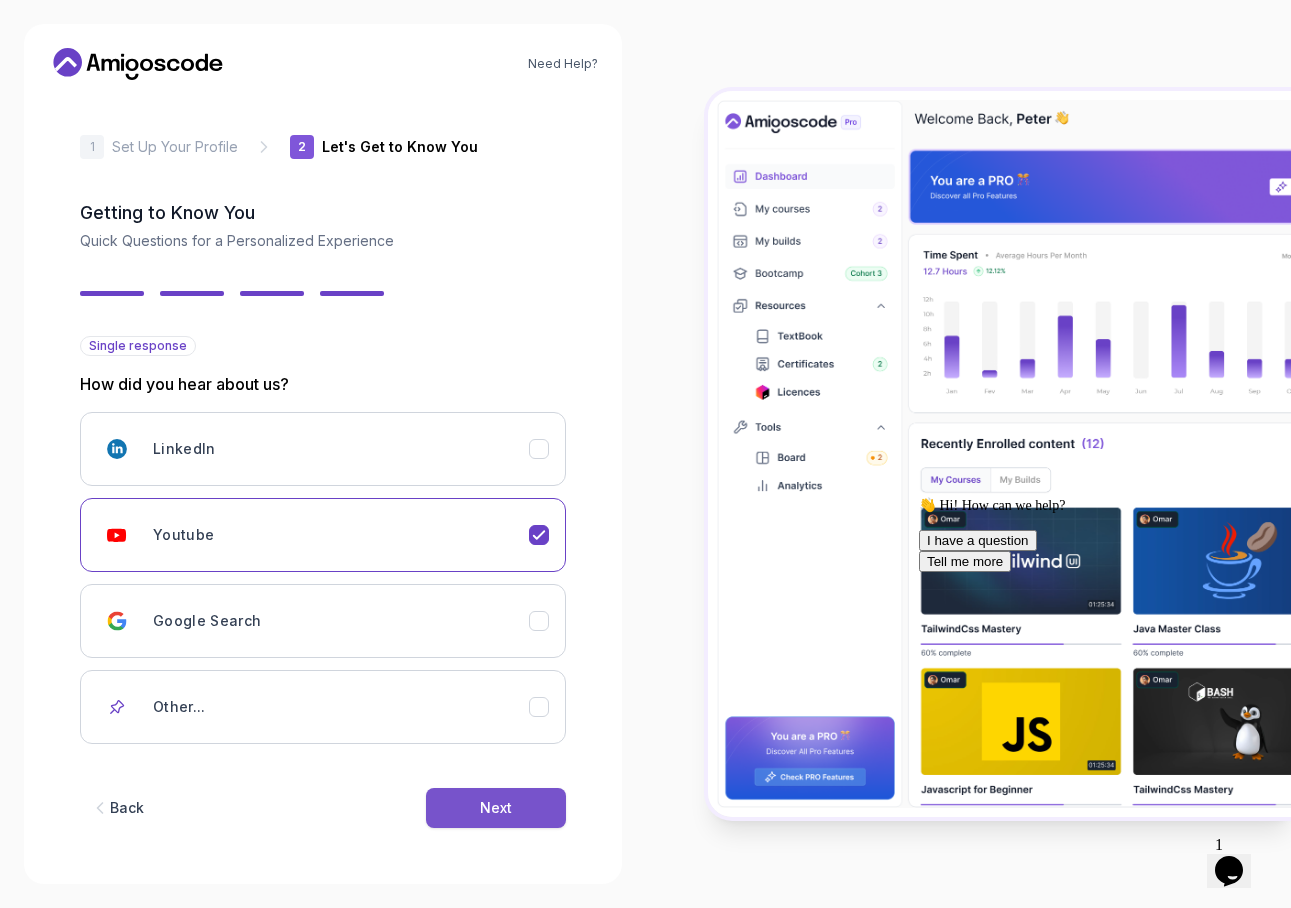 click on "Next" at bounding box center (496, 808) 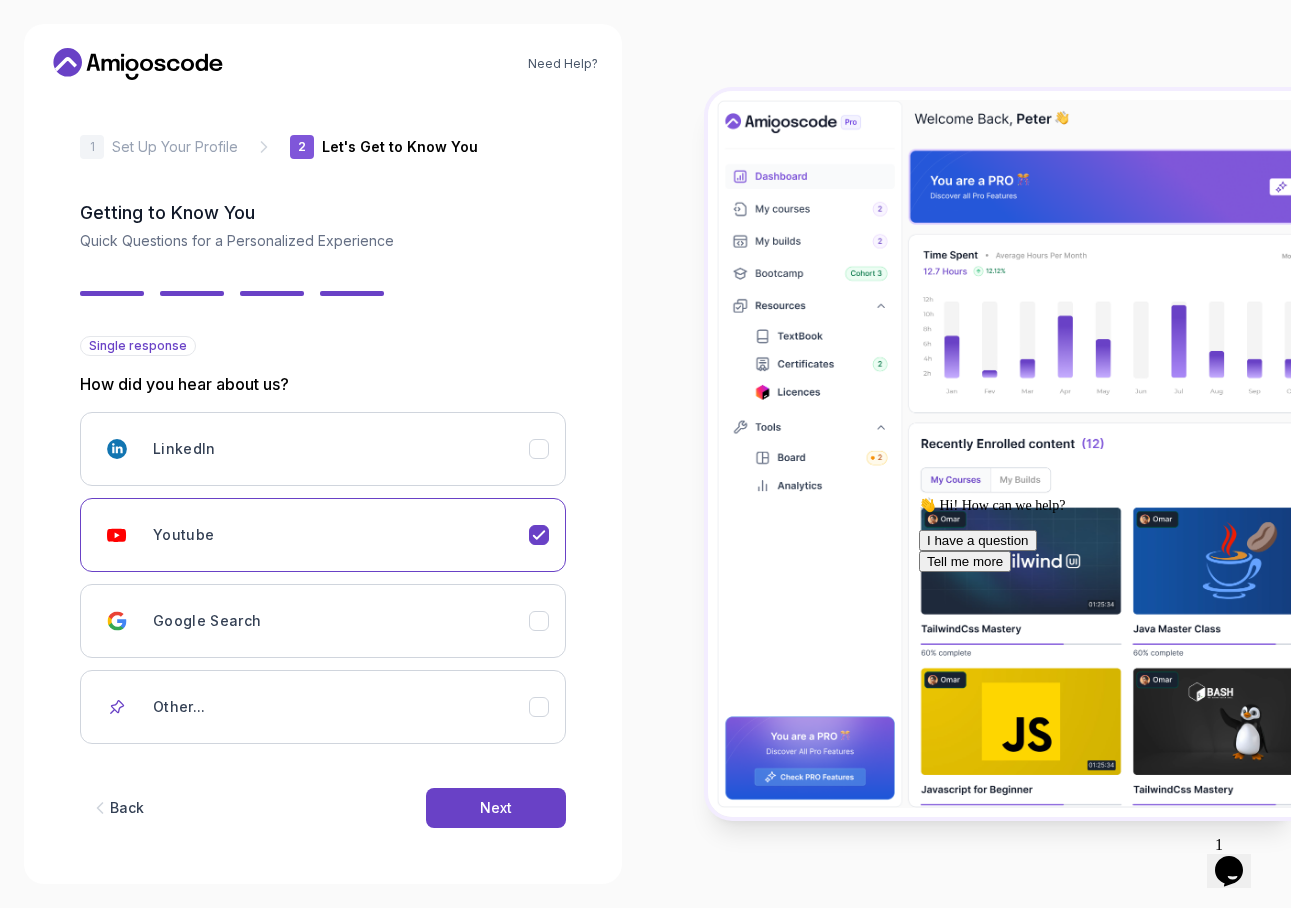 scroll, scrollTop: 0, scrollLeft: 0, axis: both 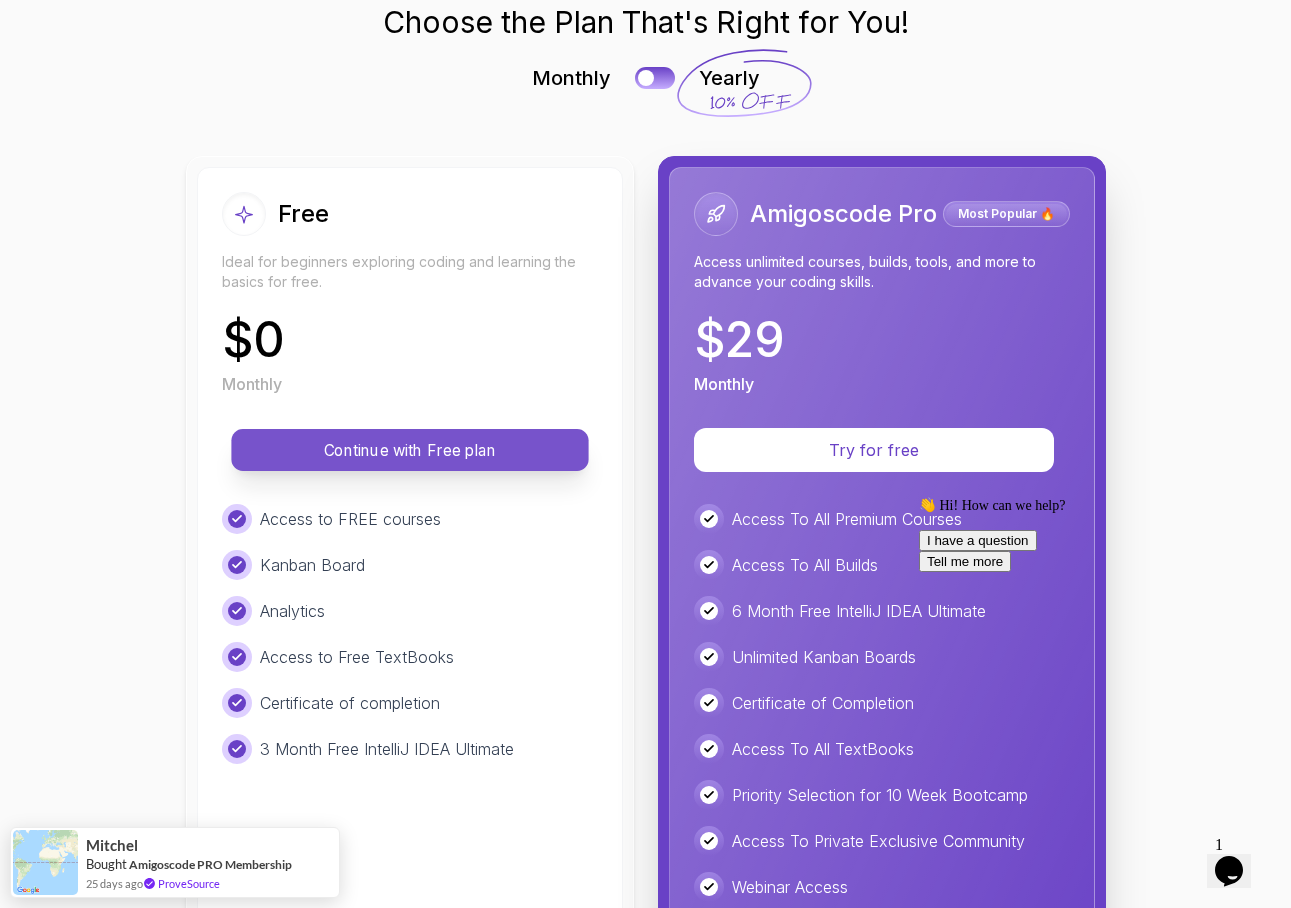 click on "Continue with Free plan" at bounding box center [410, 450] 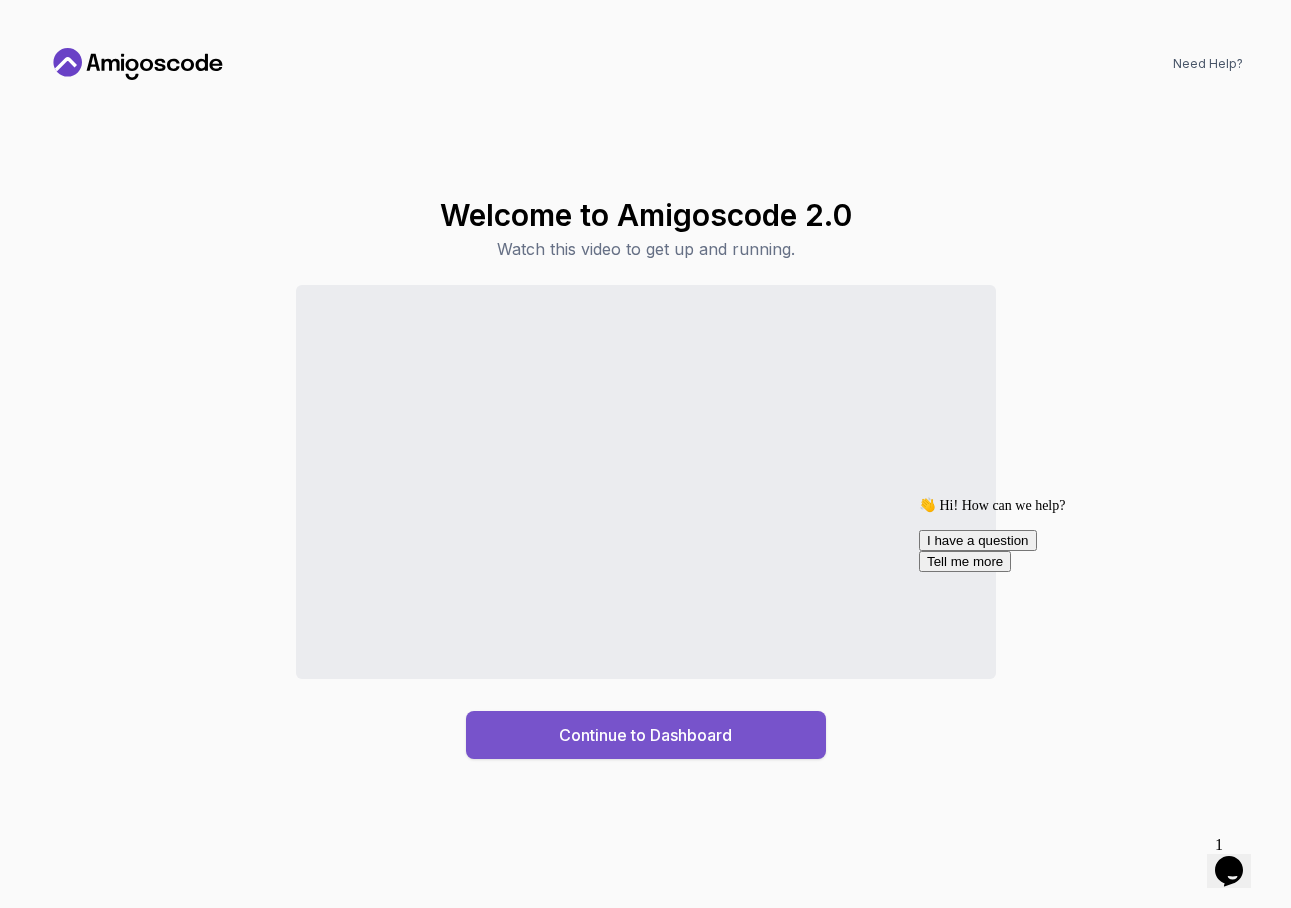click on "Continue to Dashboard" at bounding box center [646, 735] 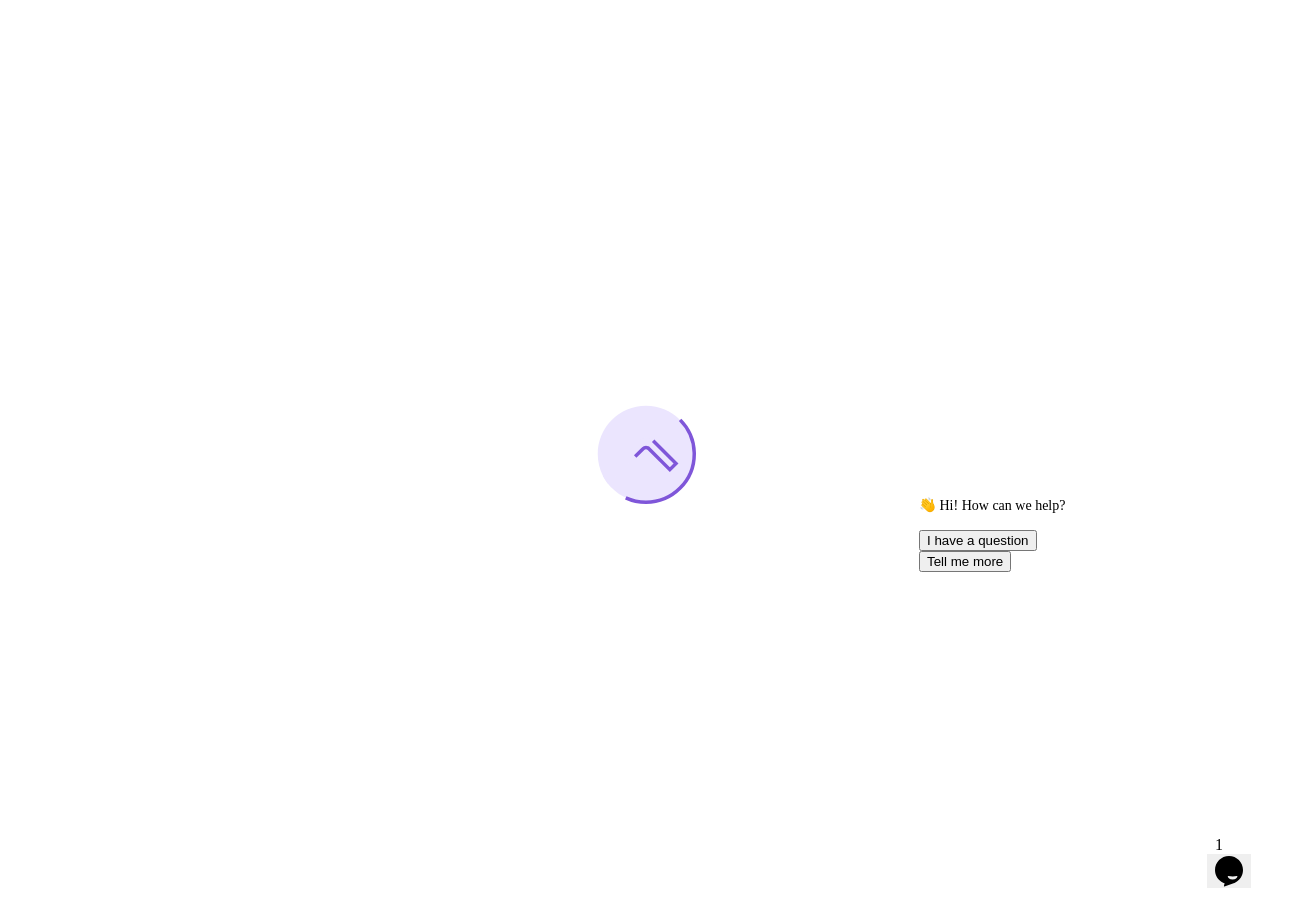 click at bounding box center (919, 497) 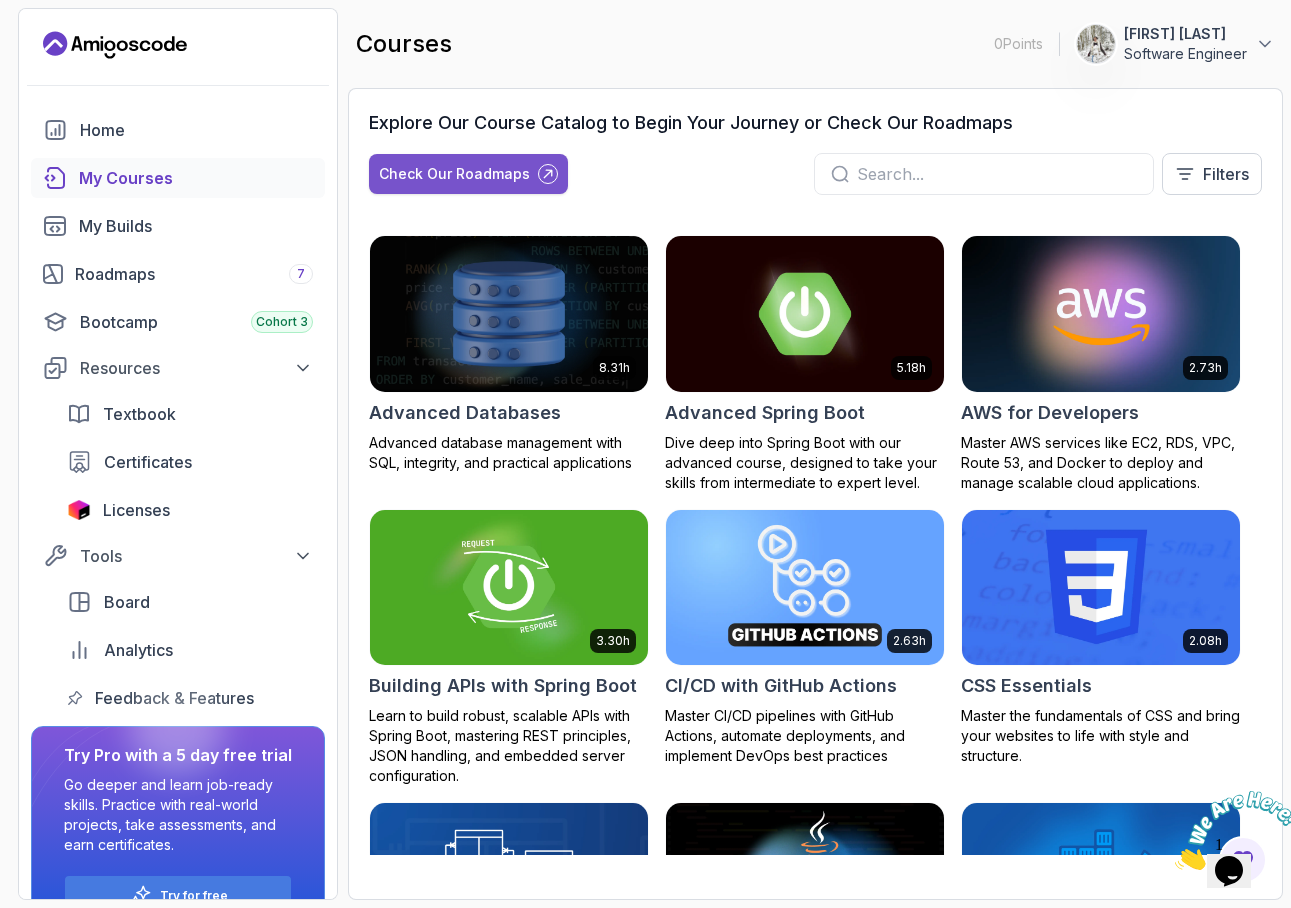 click on "Check Our Roadmaps" at bounding box center (468, 174) 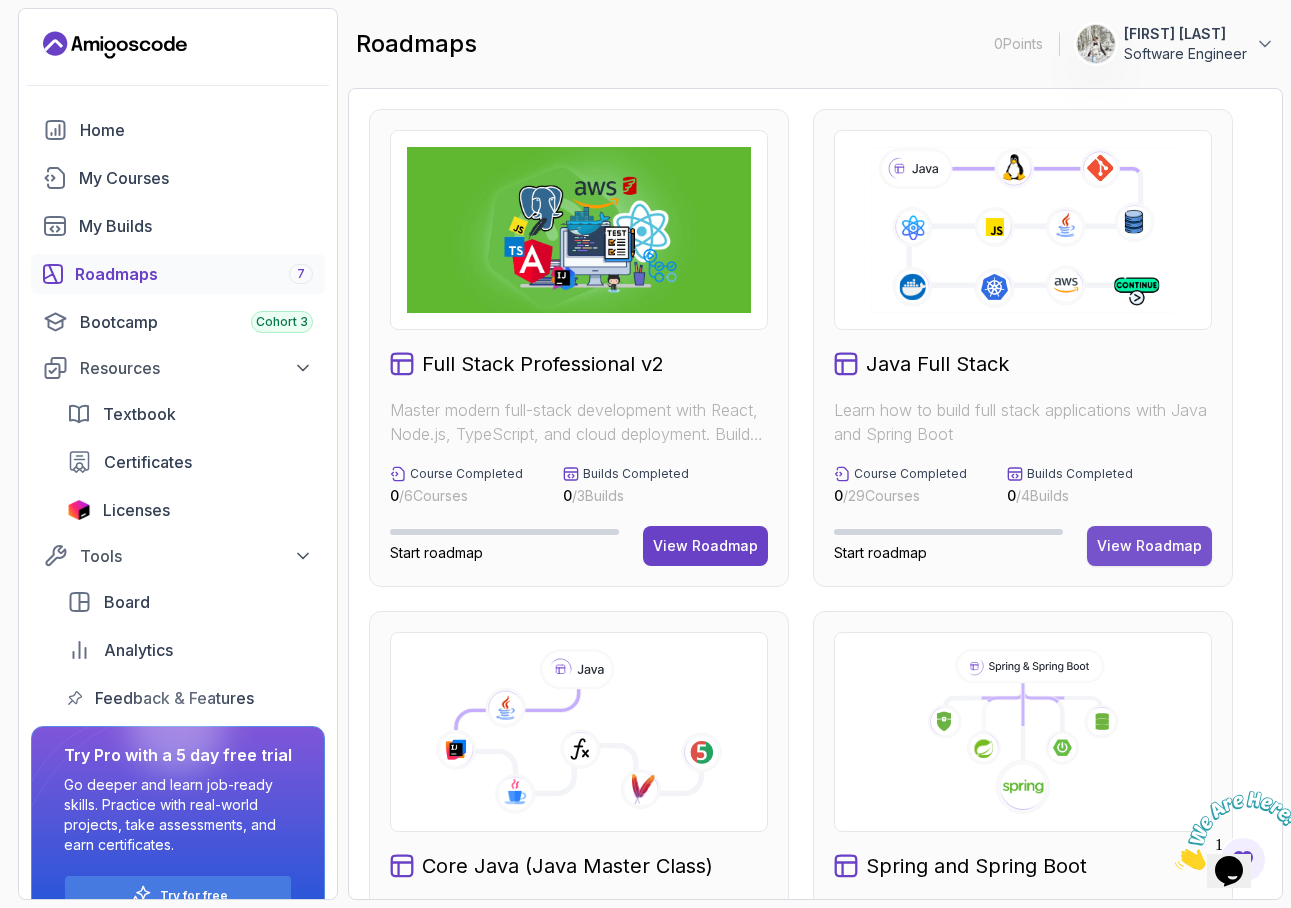click on "View Roadmap" at bounding box center [1149, 546] 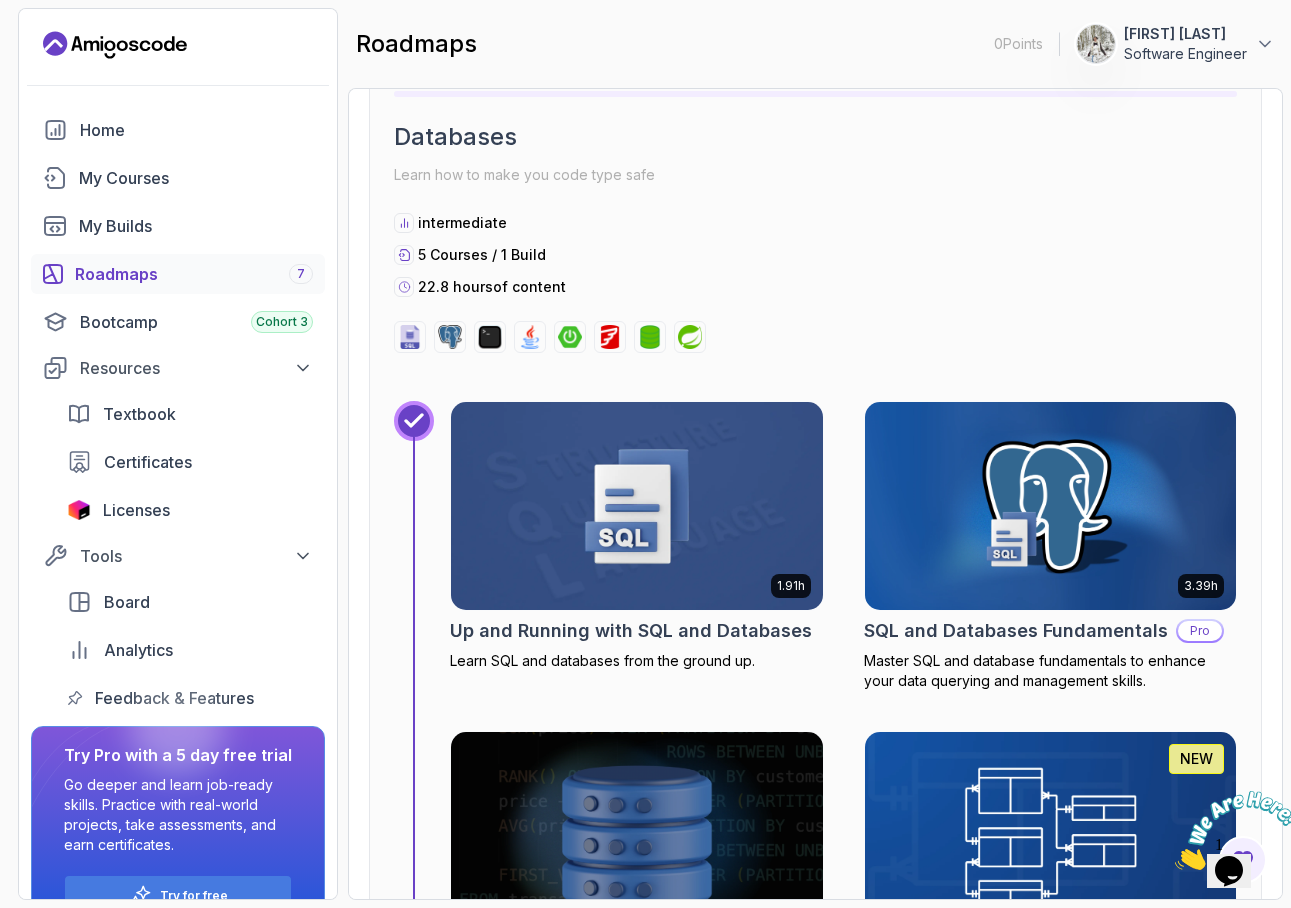 scroll, scrollTop: 8264, scrollLeft: 0, axis: vertical 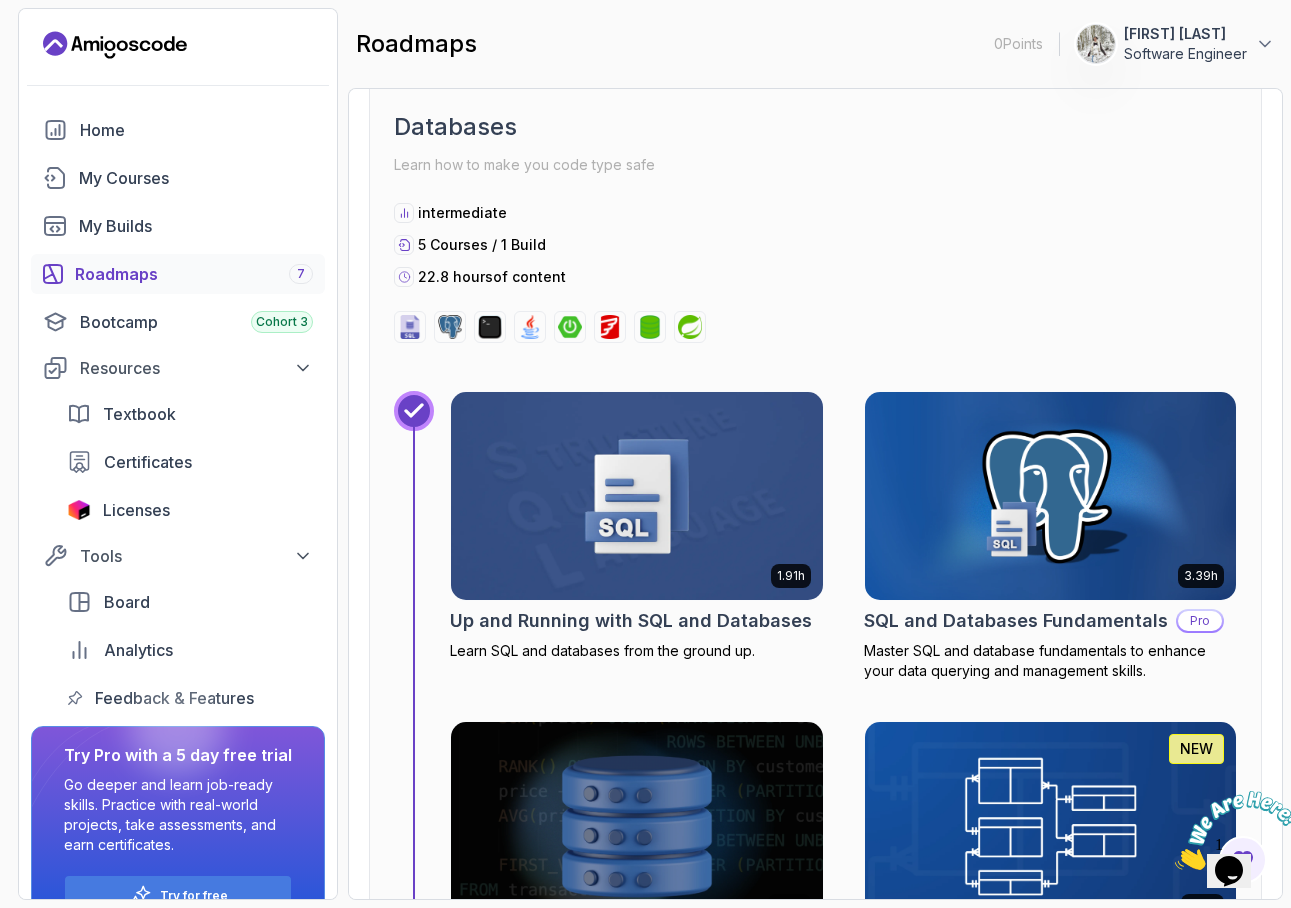 click at bounding box center [1175, 864] 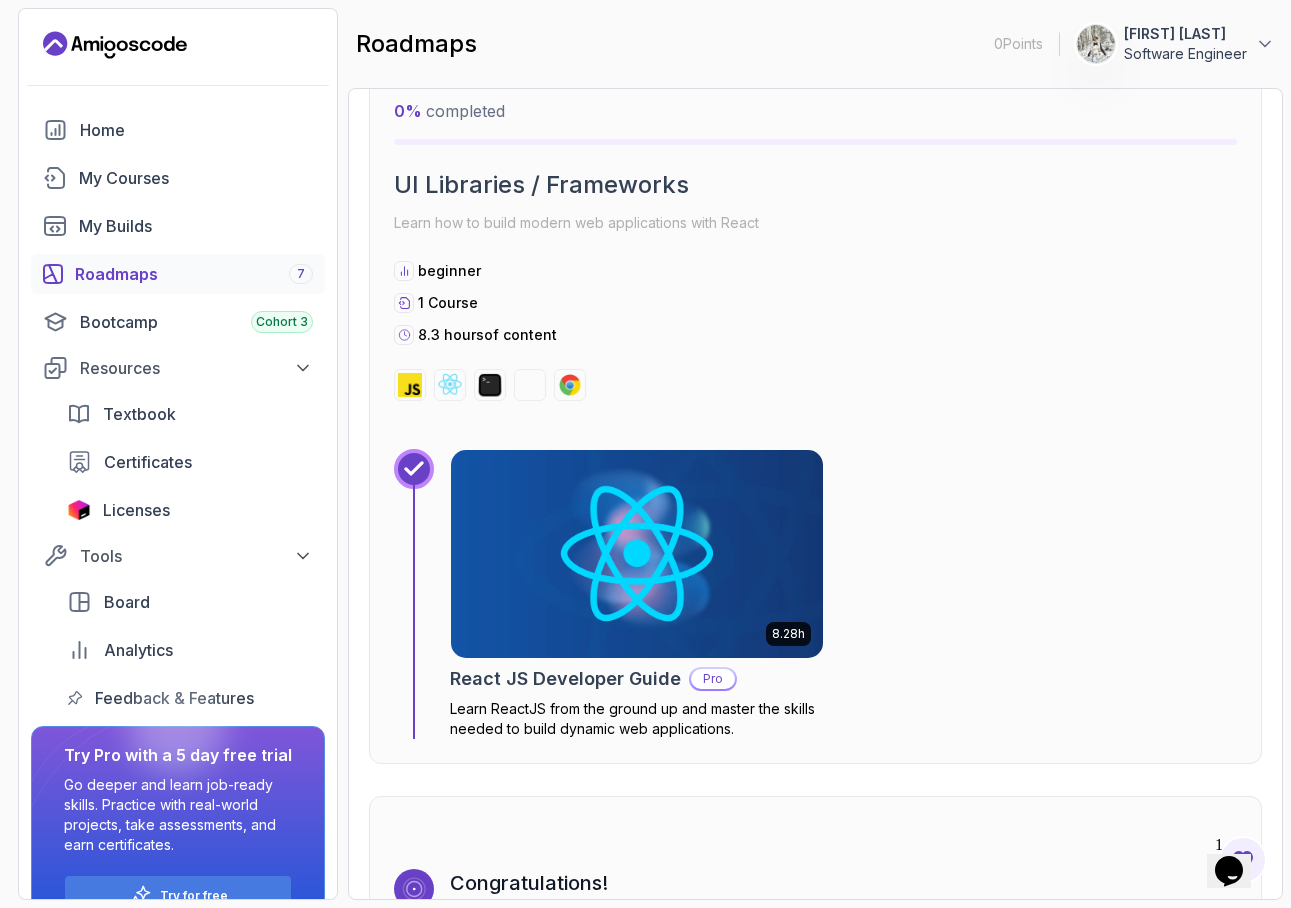 scroll, scrollTop: 13451, scrollLeft: 0, axis: vertical 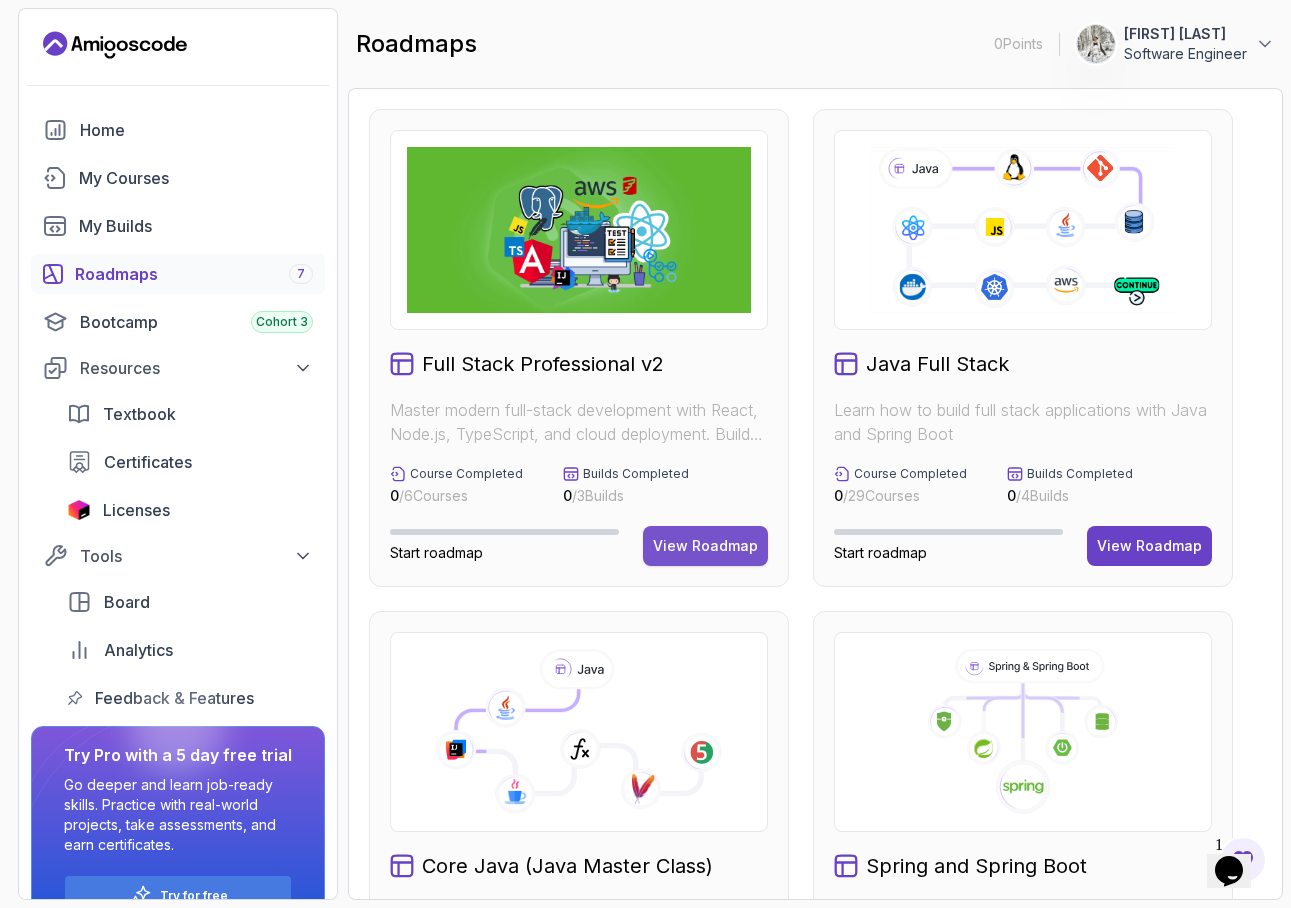click on "View Roadmap" at bounding box center [705, 546] 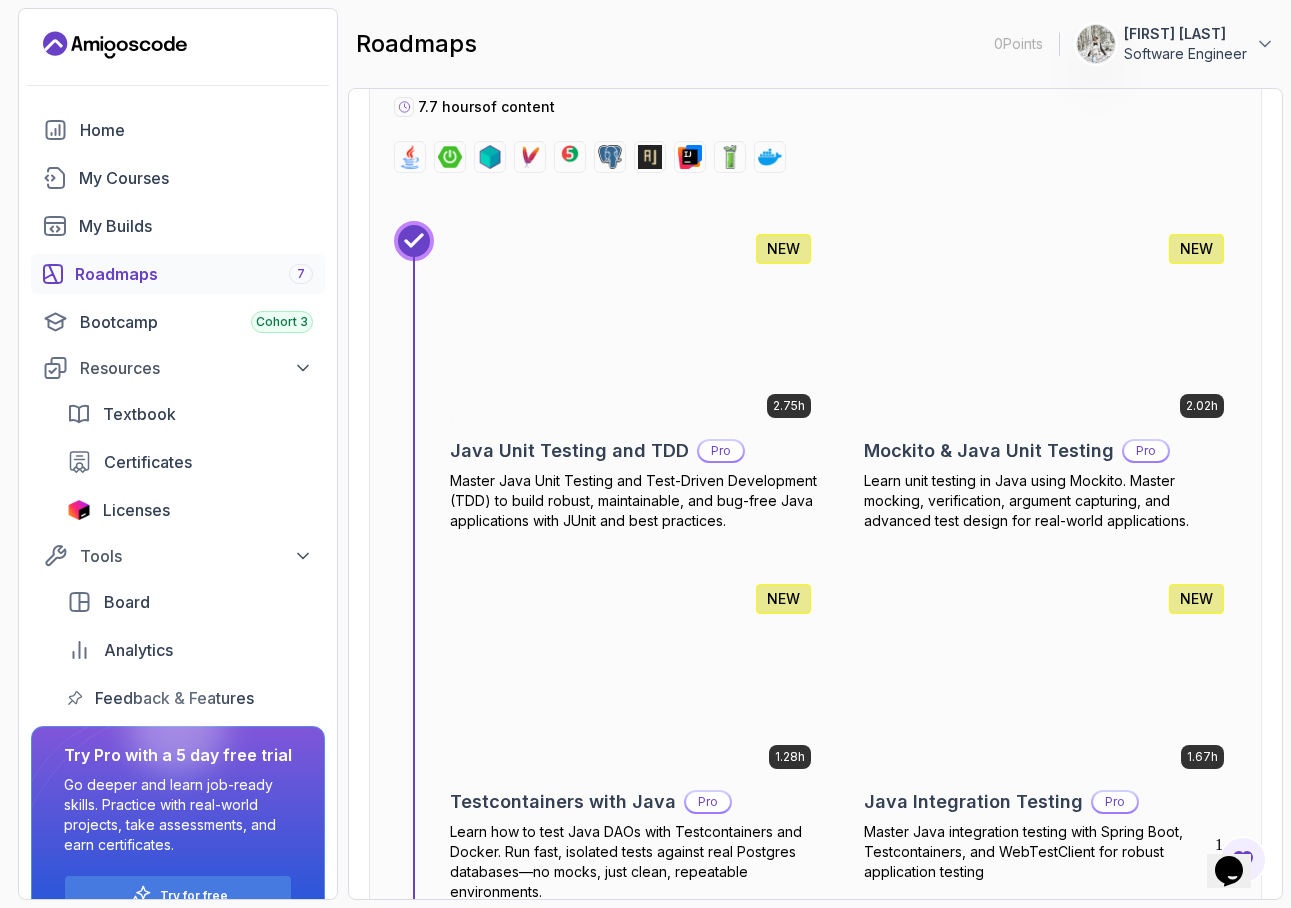 scroll, scrollTop: 4800, scrollLeft: 0, axis: vertical 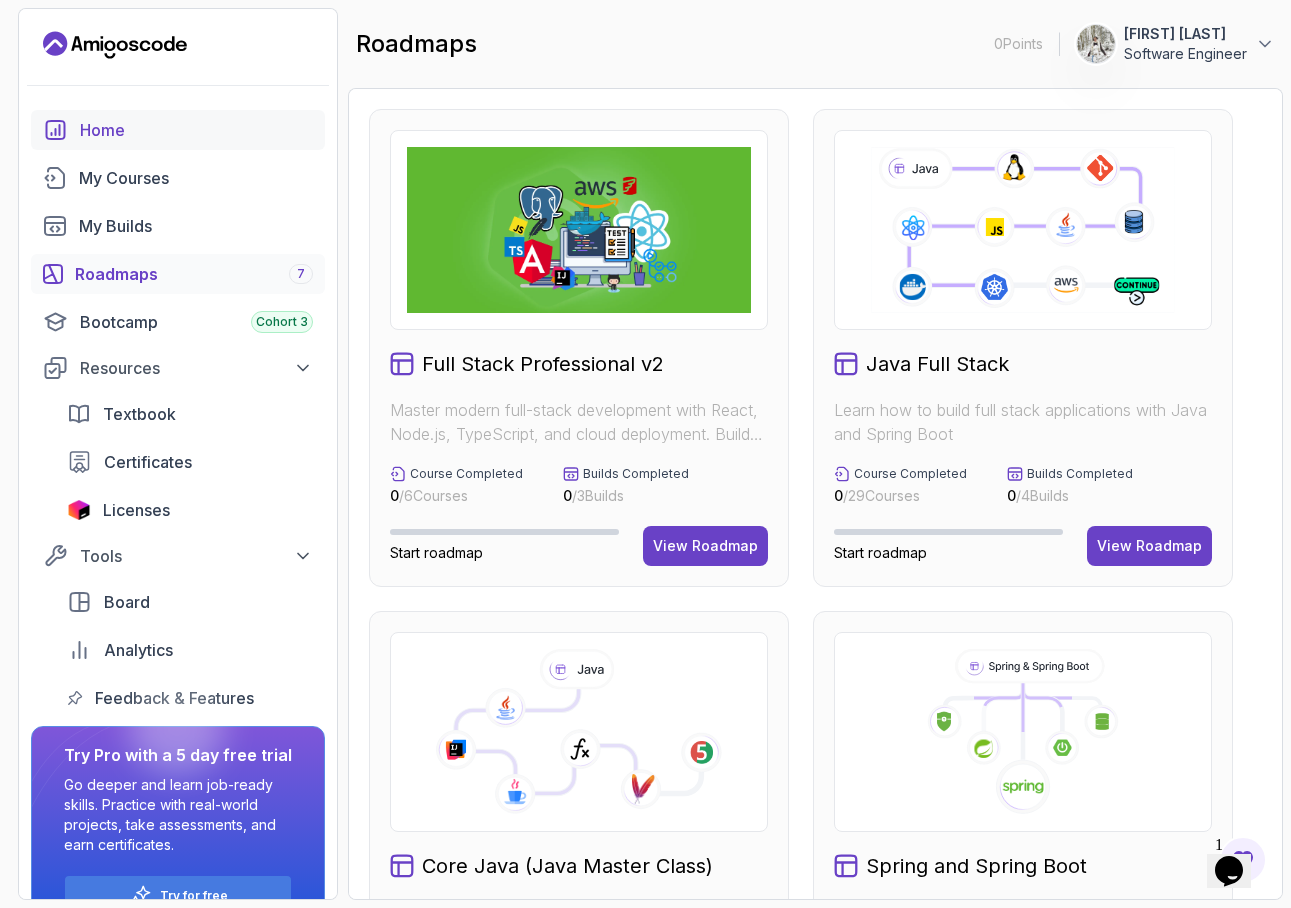 click on "Home" at bounding box center [196, 130] 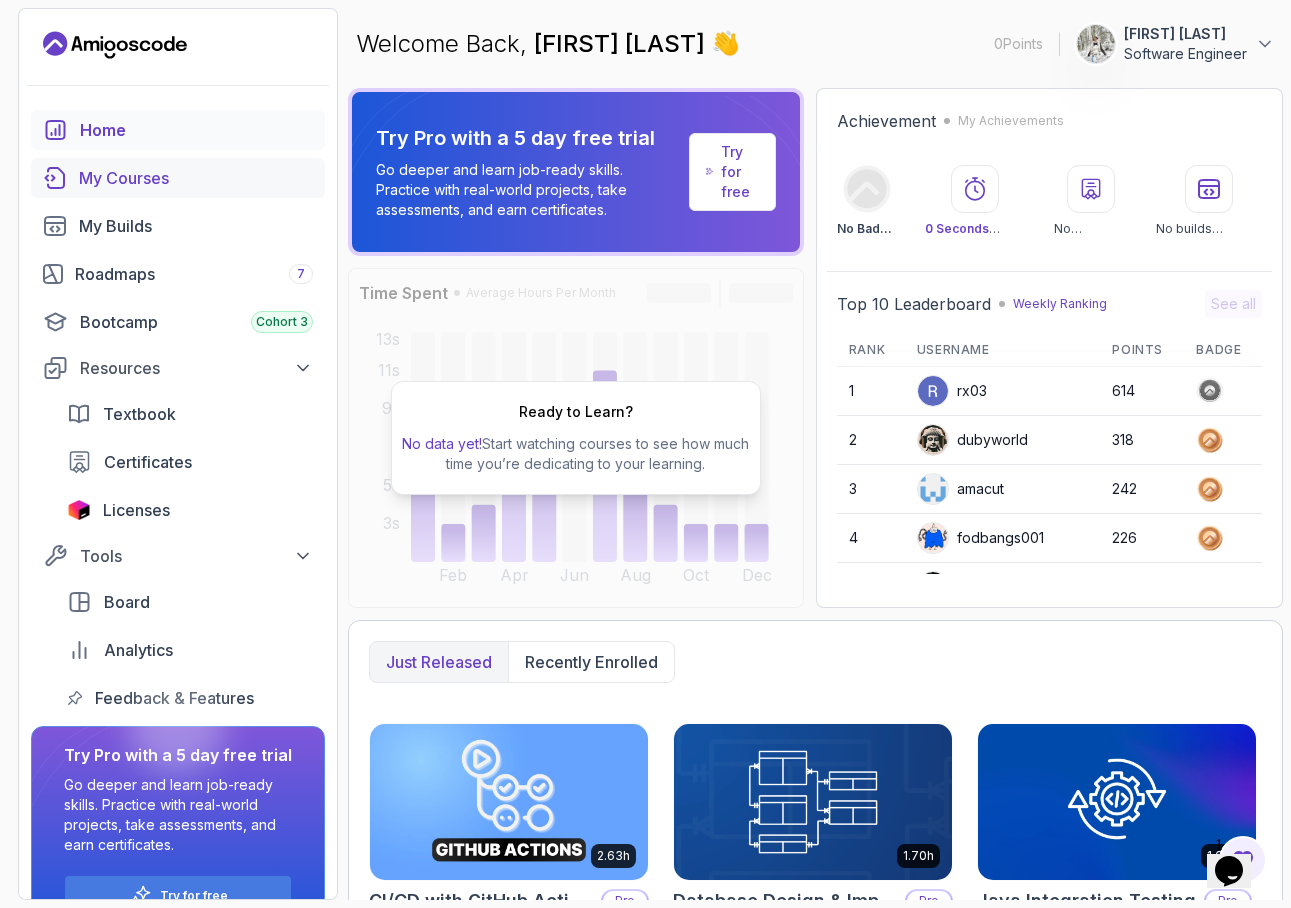 click on "My Courses" at bounding box center (196, 178) 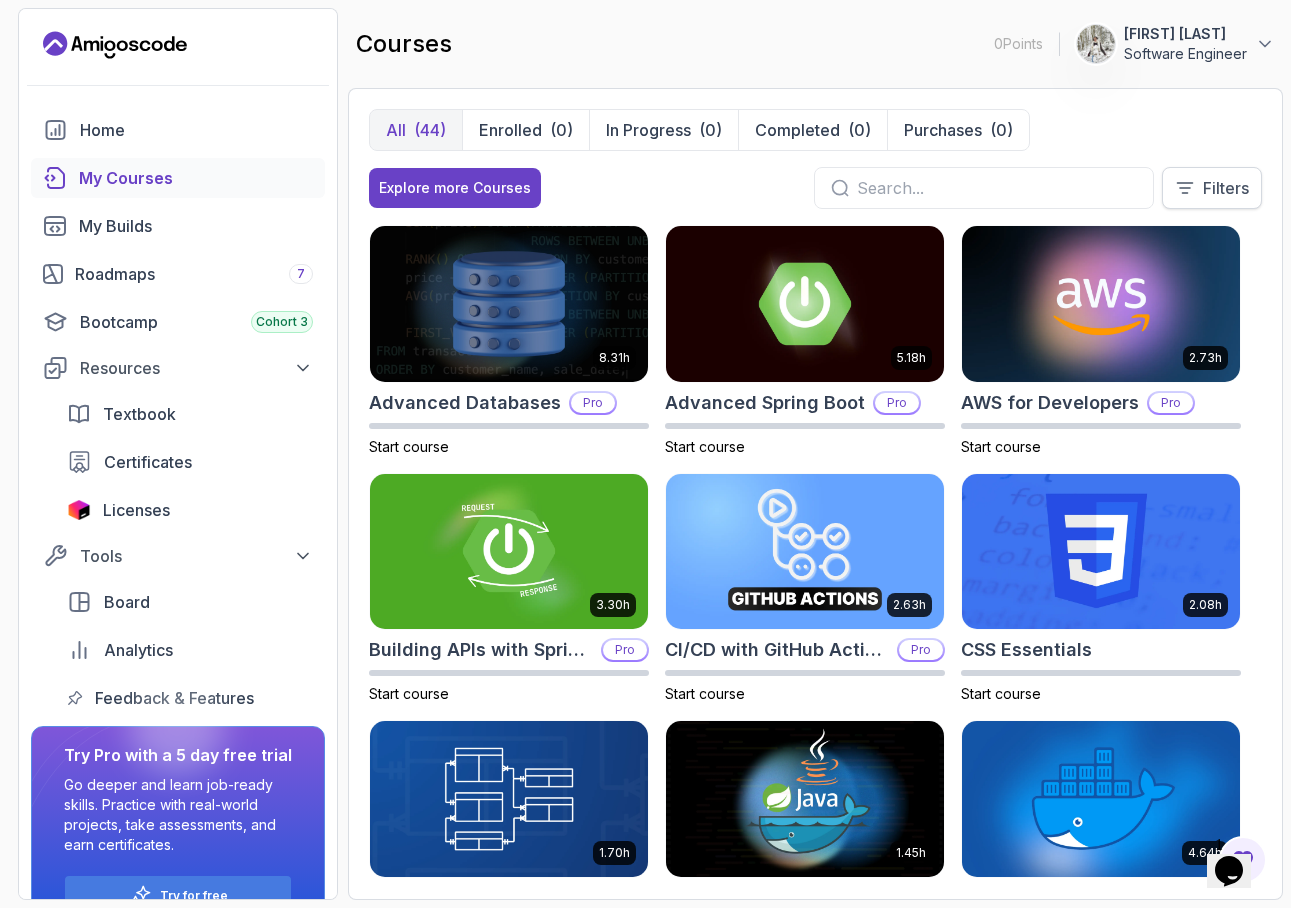 click on "Filters" at bounding box center [1226, 188] 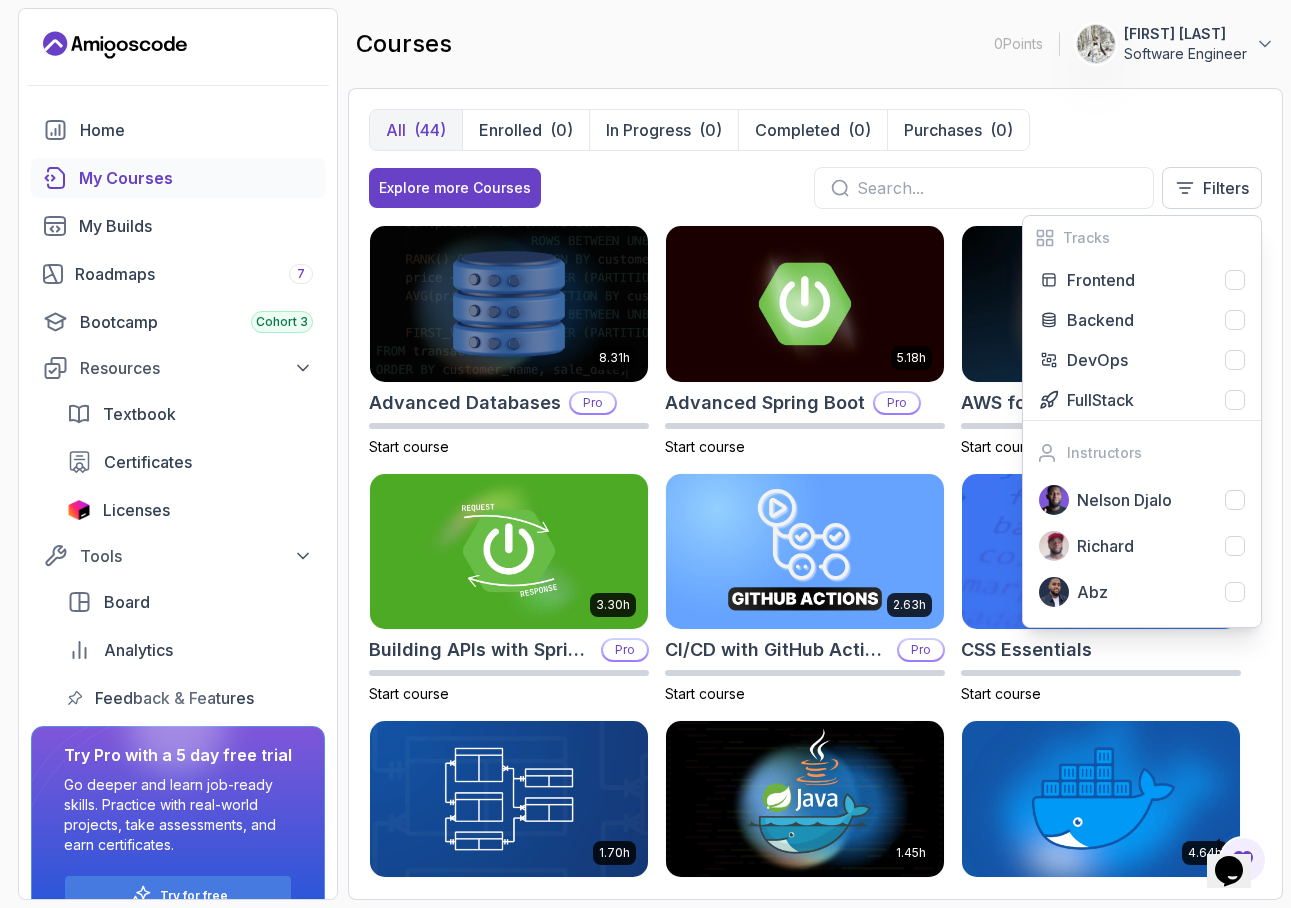 click on "Explore more Courses Filters Tracks Frontend Backend DevOps FullStack Instructors Nelson Djalo Richard Abz" at bounding box center [815, 188] 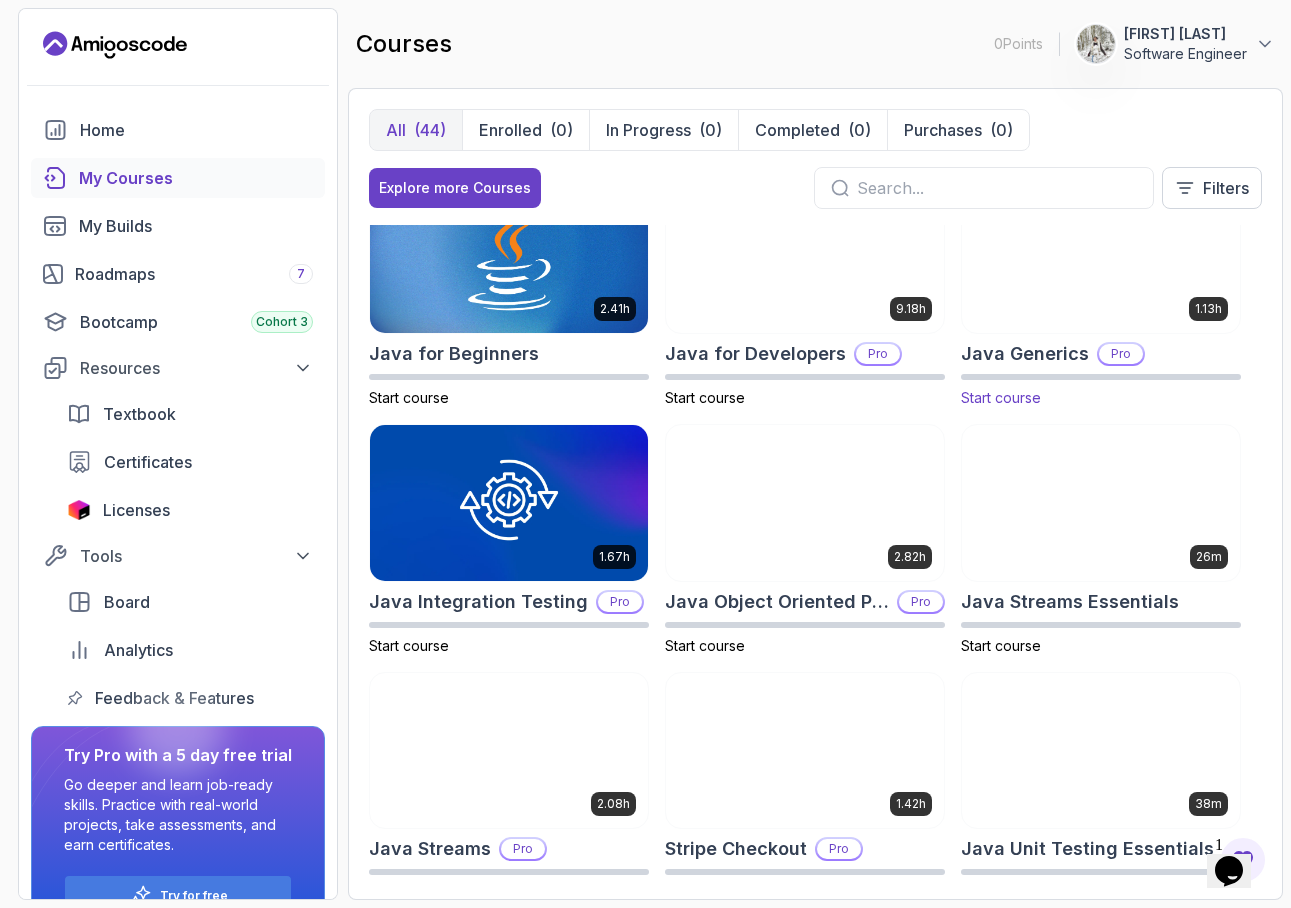 scroll, scrollTop: 1300, scrollLeft: 0, axis: vertical 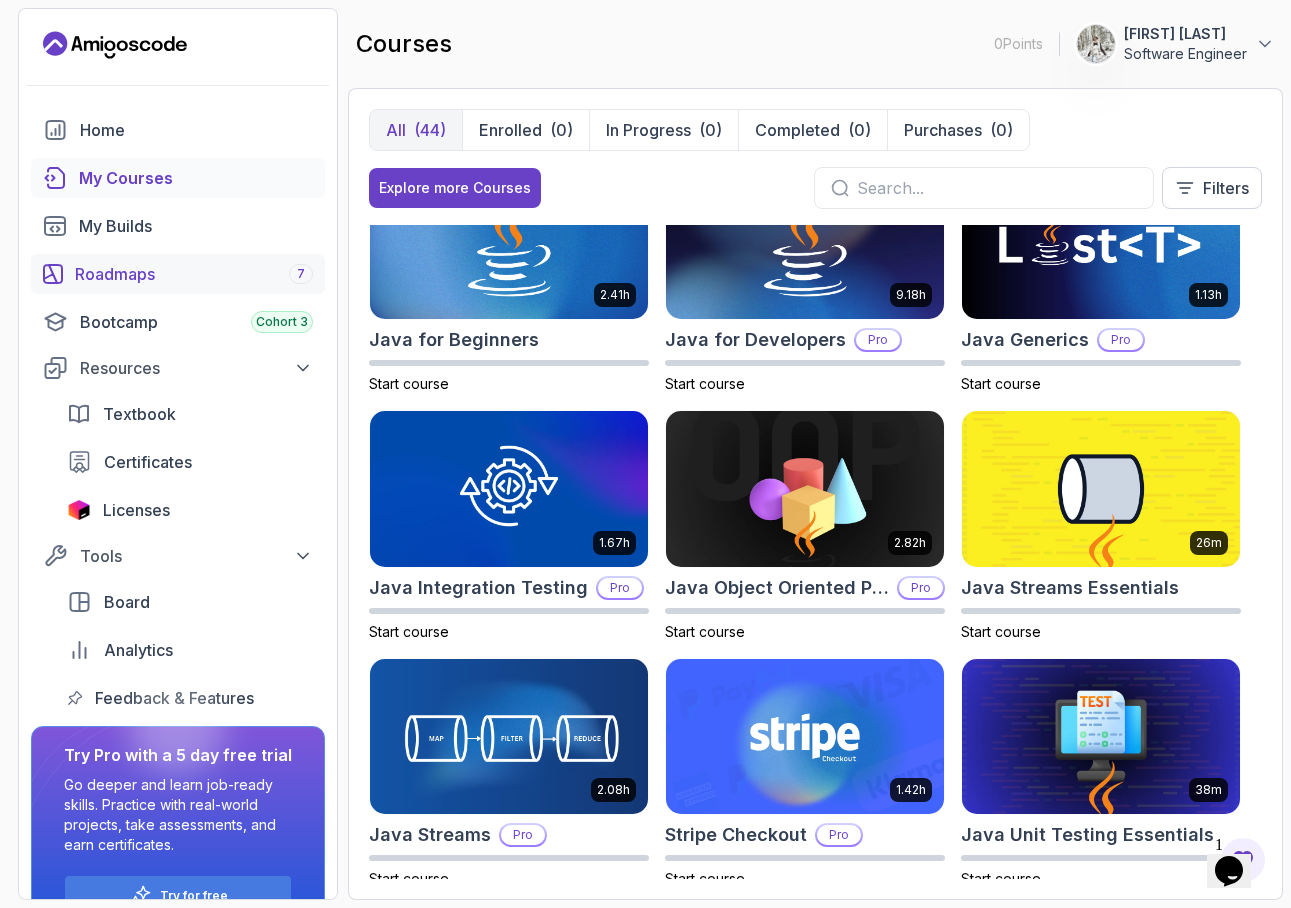 click on "Roadmaps 7" at bounding box center [194, 274] 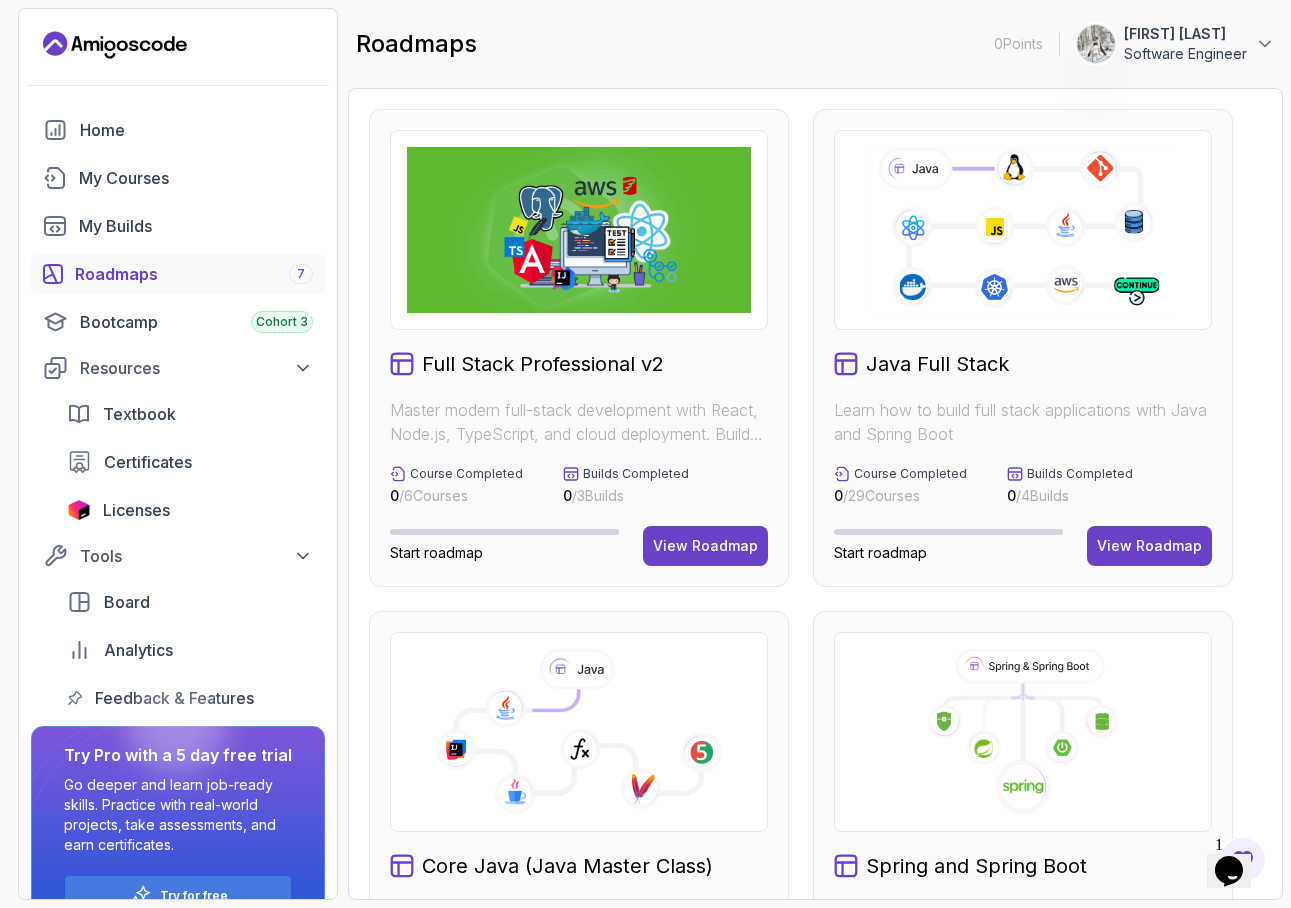 scroll, scrollTop: 46, scrollLeft: 0, axis: vertical 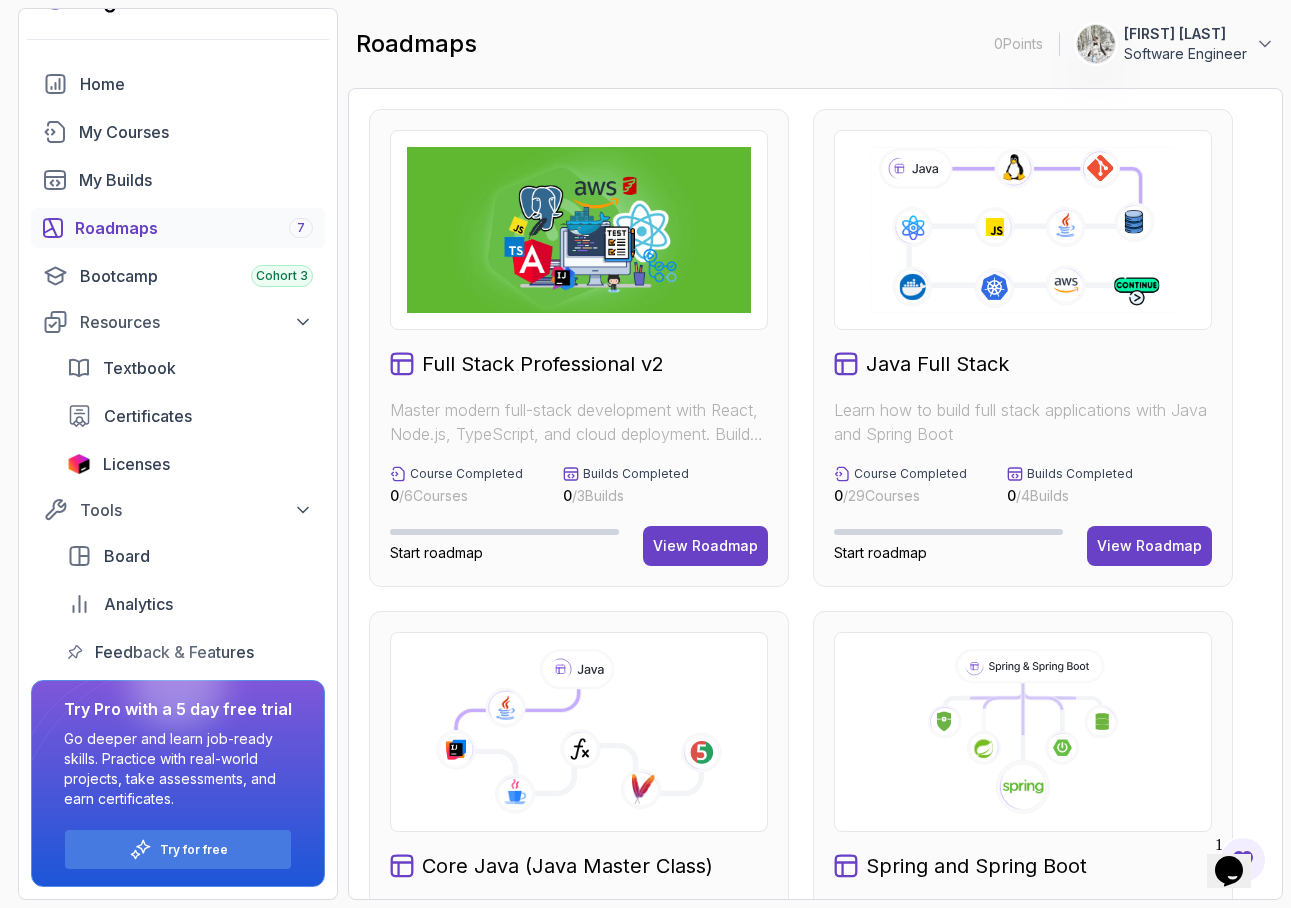 click on "Software Engineer" at bounding box center (1185, 54) 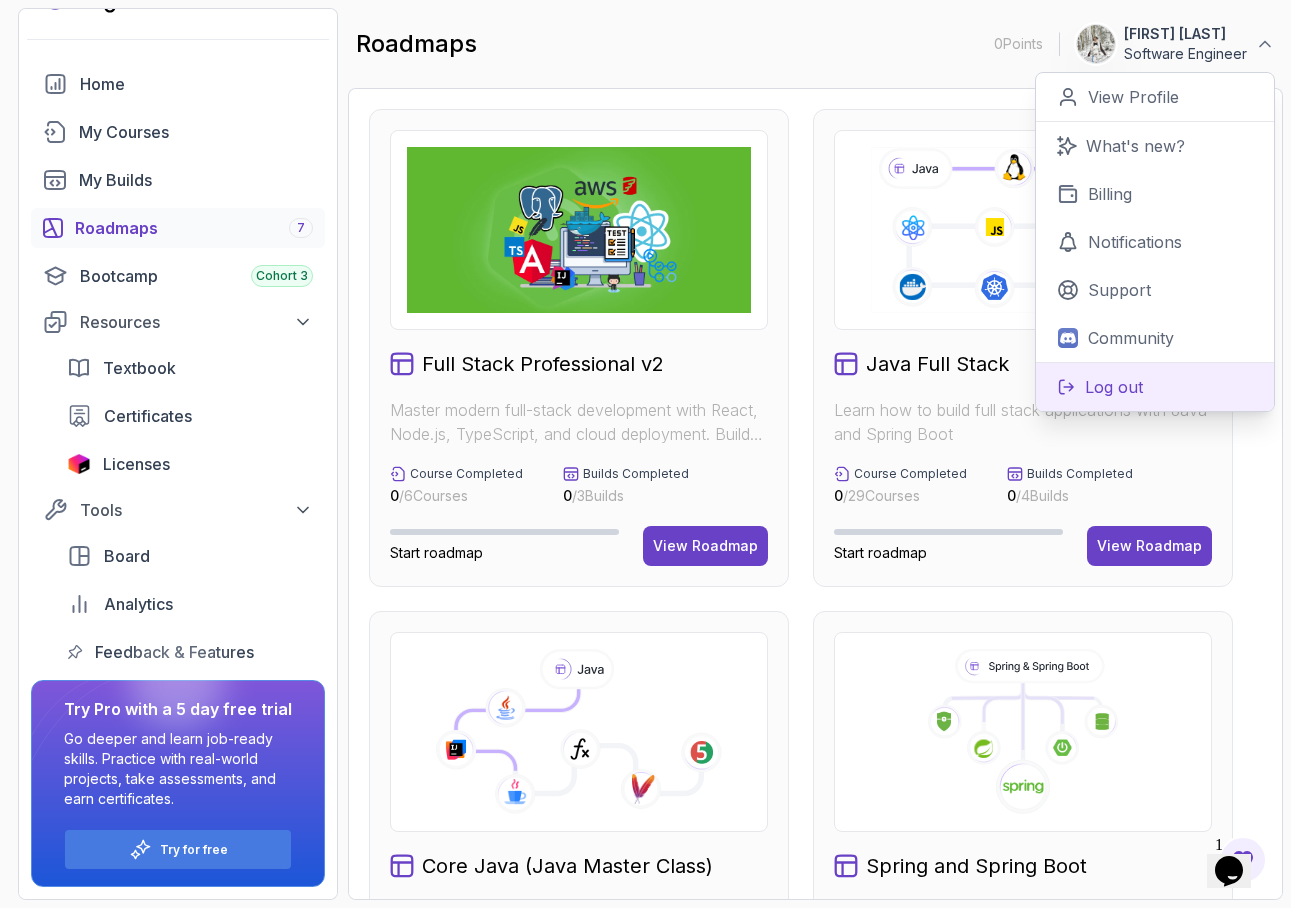 click on "Log out" at bounding box center (1114, 387) 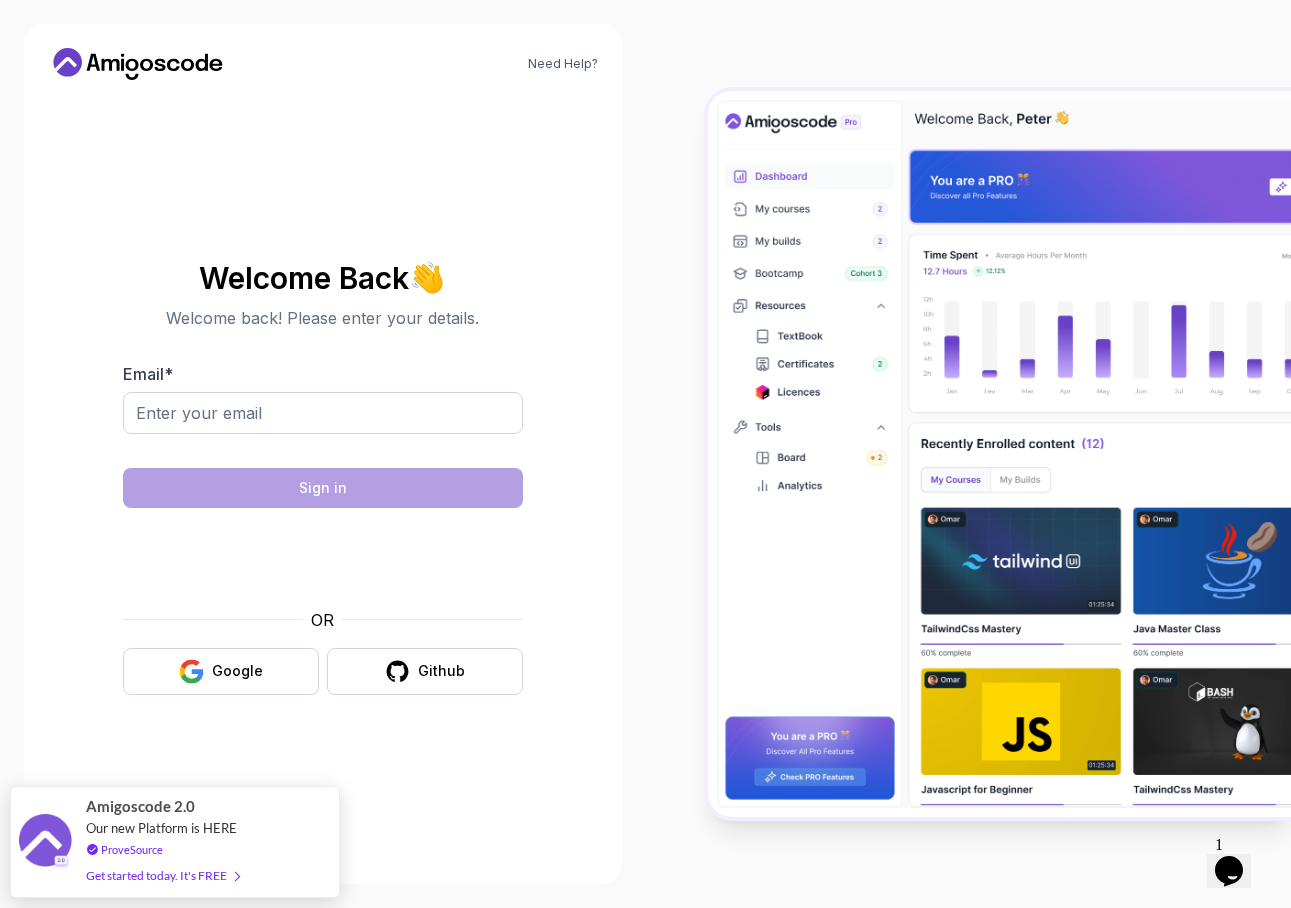 click on "Need Help? Welcome Back 👋 Welcome back! Please enter your details. Email * Sign in OR Google Github
3s Amigoscode 2.0 Our new Platform is HERE    ProveSource Get started today. It's FREE" at bounding box center (645, 454) 